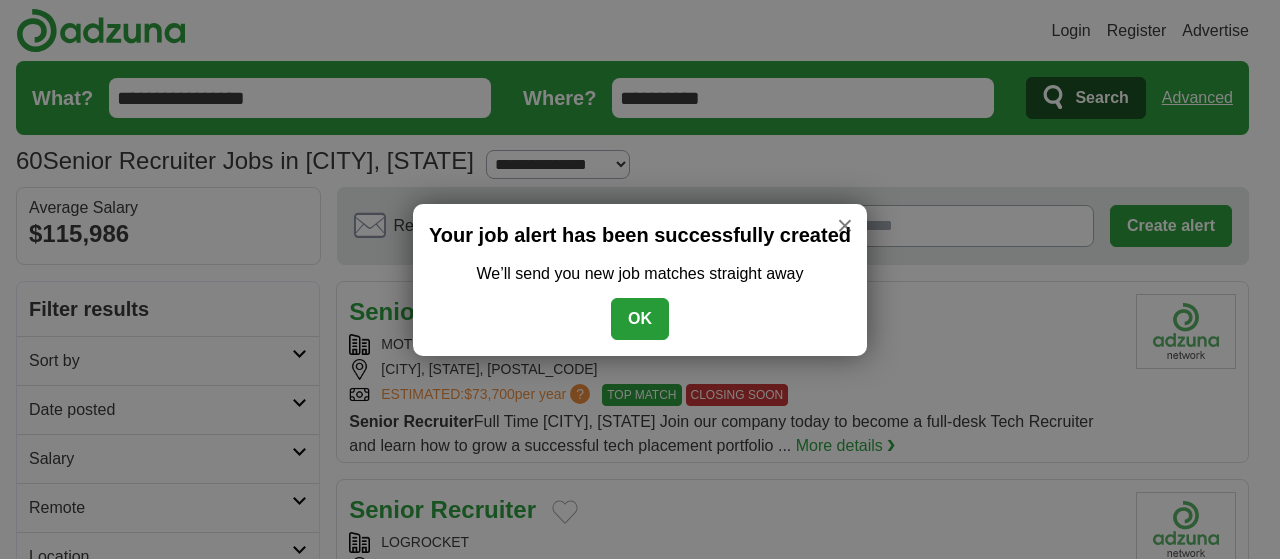 scroll, scrollTop: 0, scrollLeft: 0, axis: both 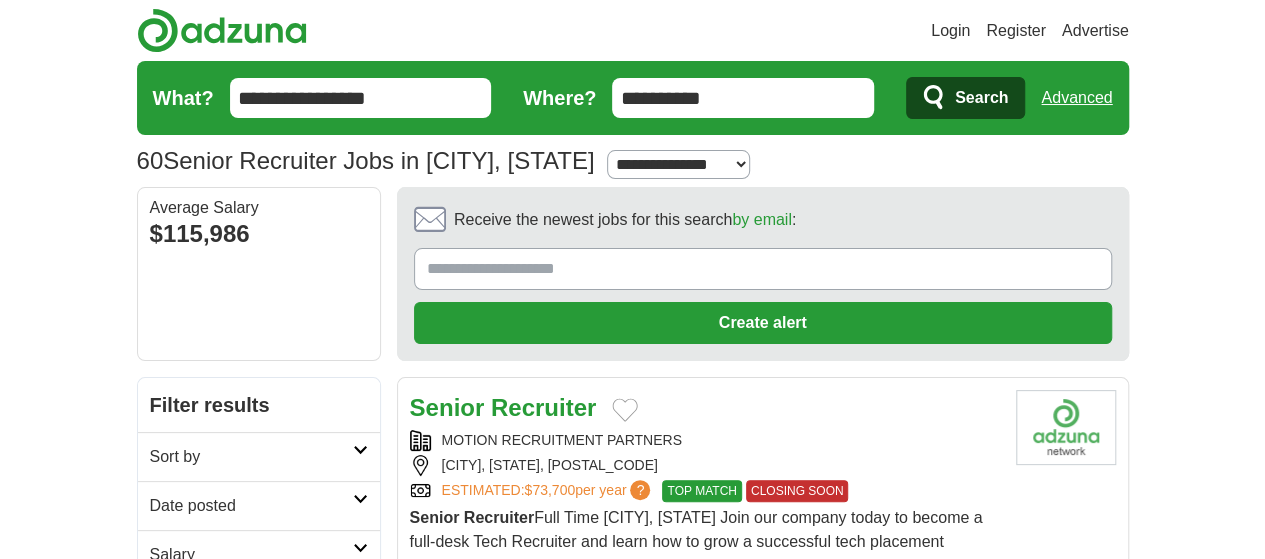 drag, startPoint x: 322, startPoint y: 93, endPoint x: 502, endPoint y: 88, distance: 180.06943 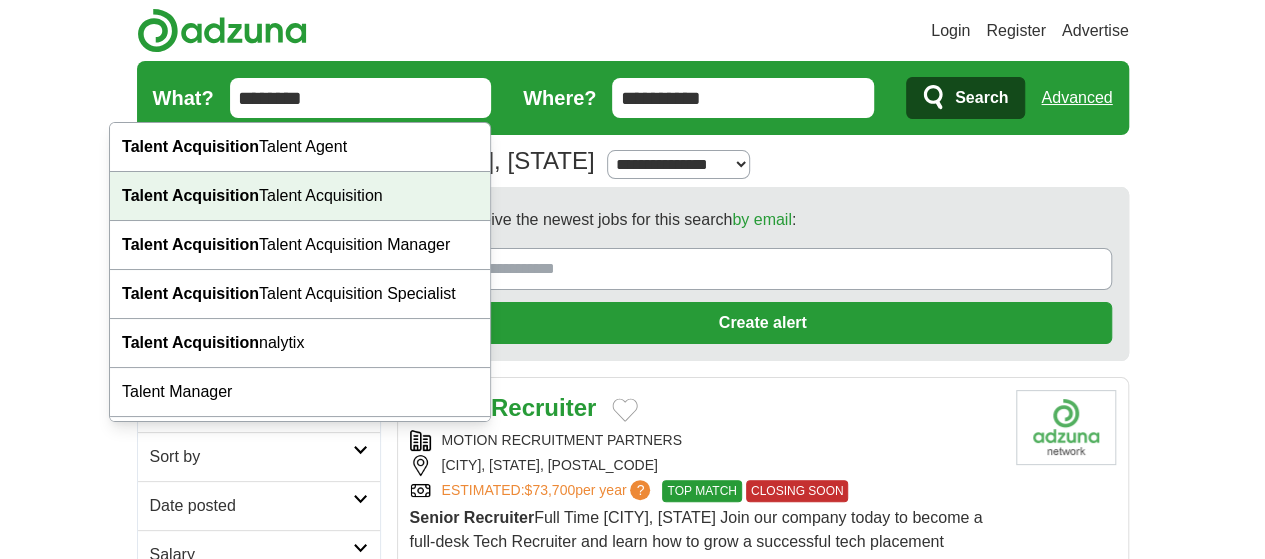 click on "Talent A cquisition" at bounding box center [300, 196] 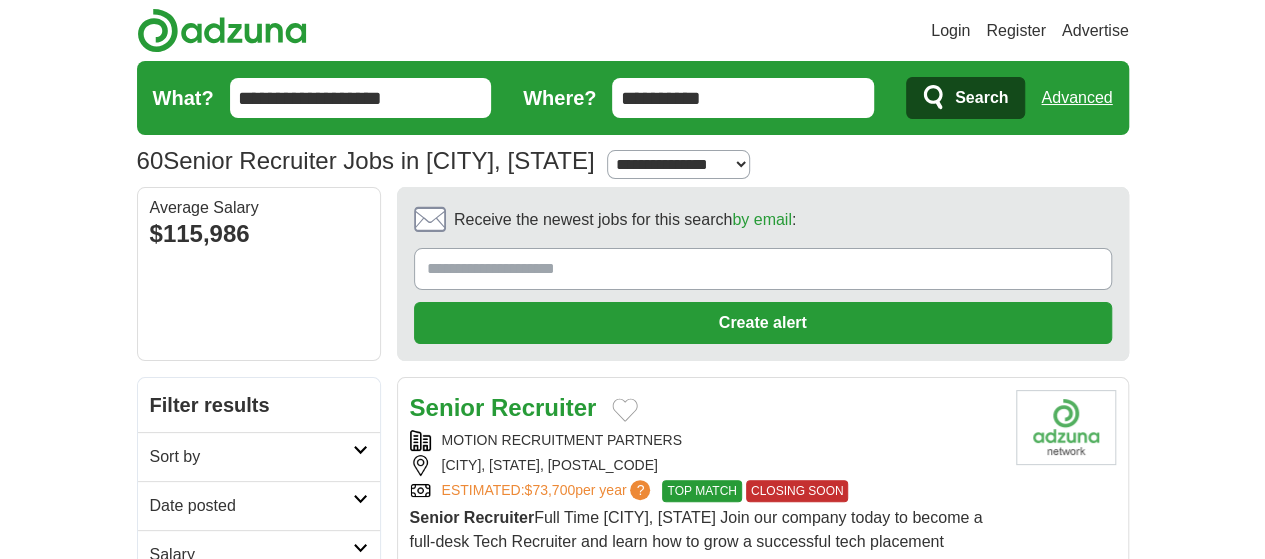 click 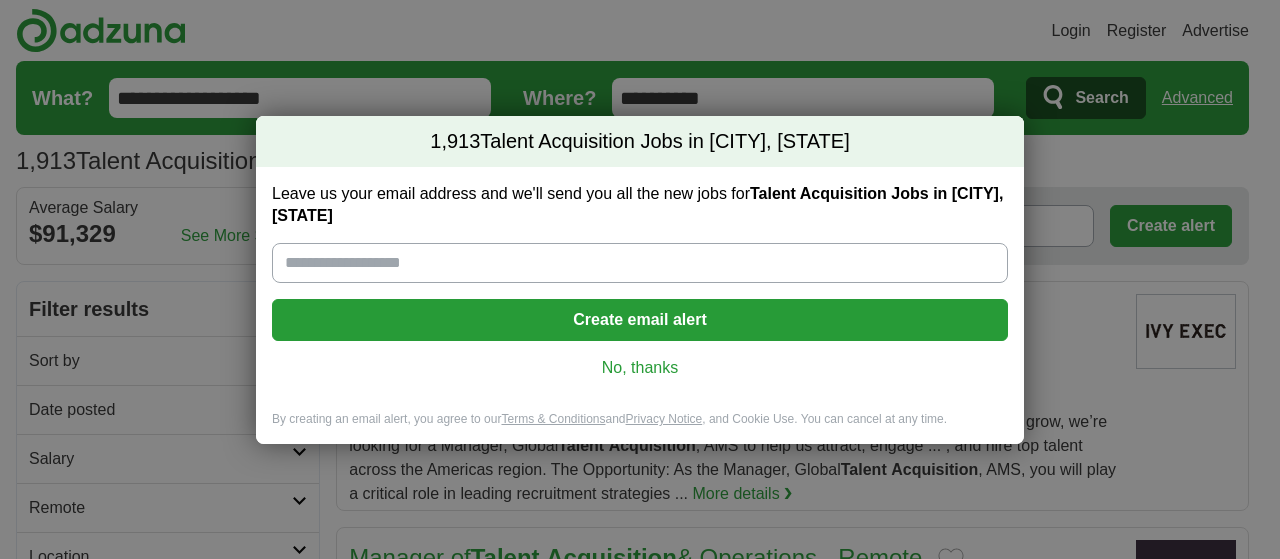 scroll, scrollTop: 0, scrollLeft: 0, axis: both 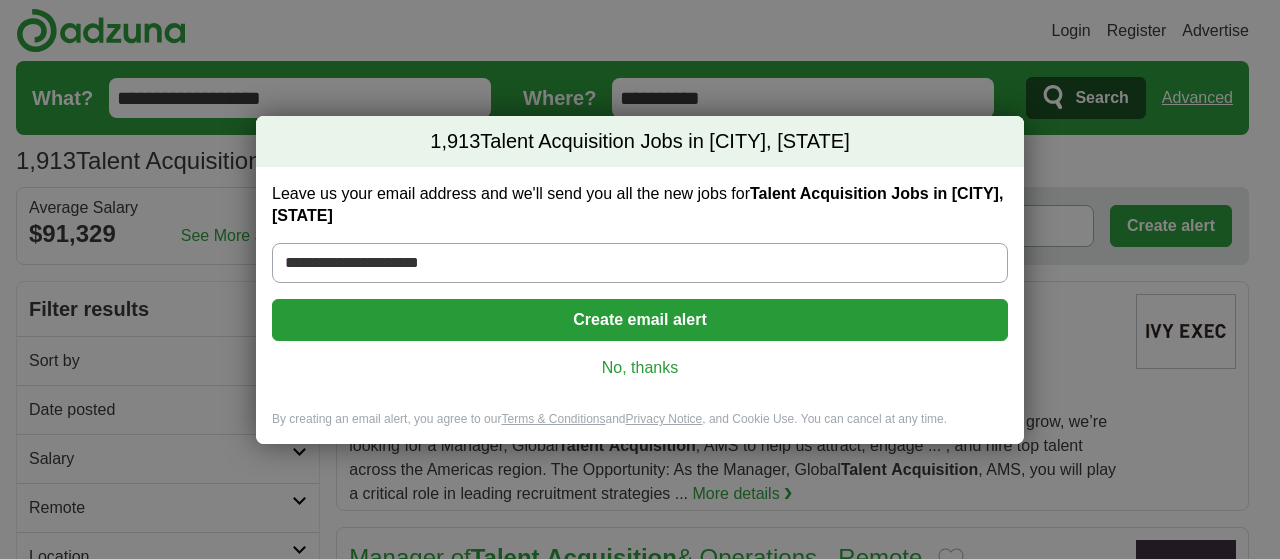 click on "Create email alert" at bounding box center (640, 320) 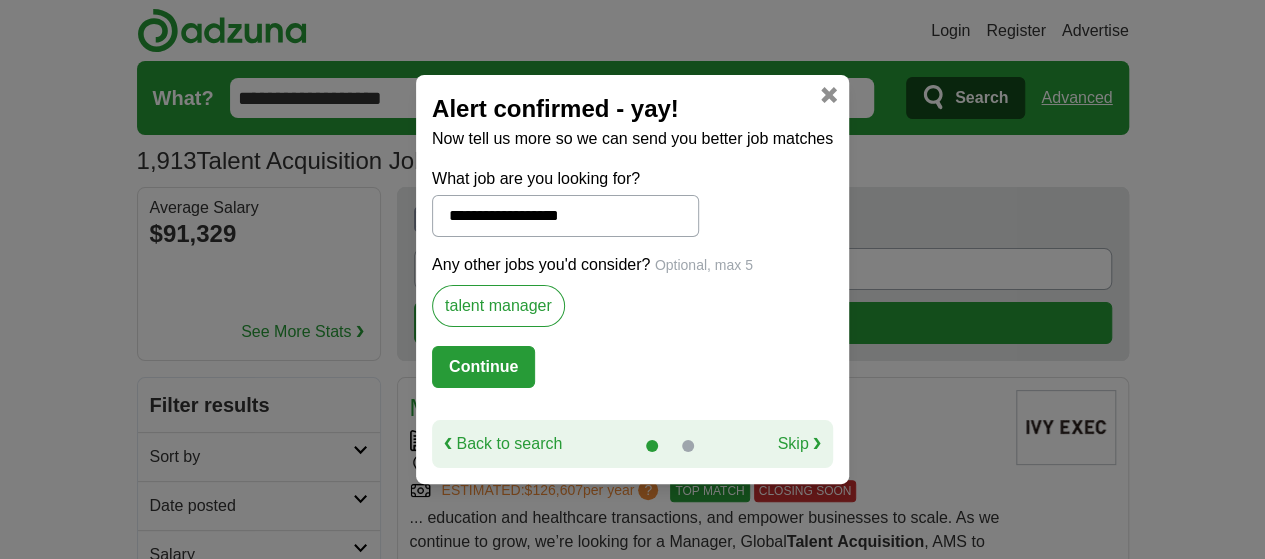 click on "Continue" at bounding box center (483, 367) 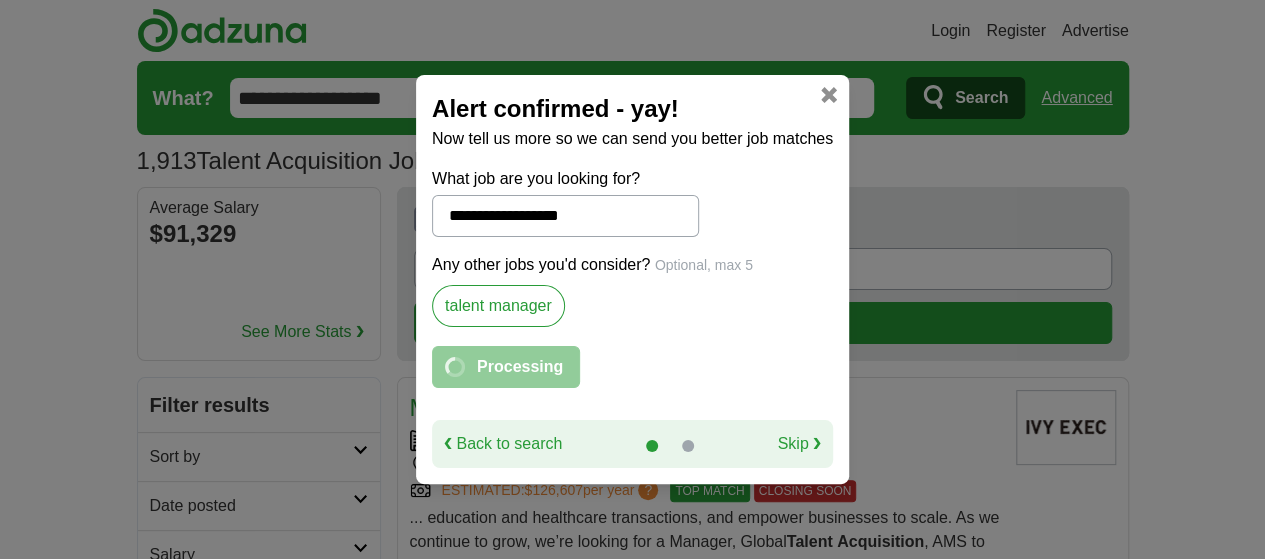 select on "*" 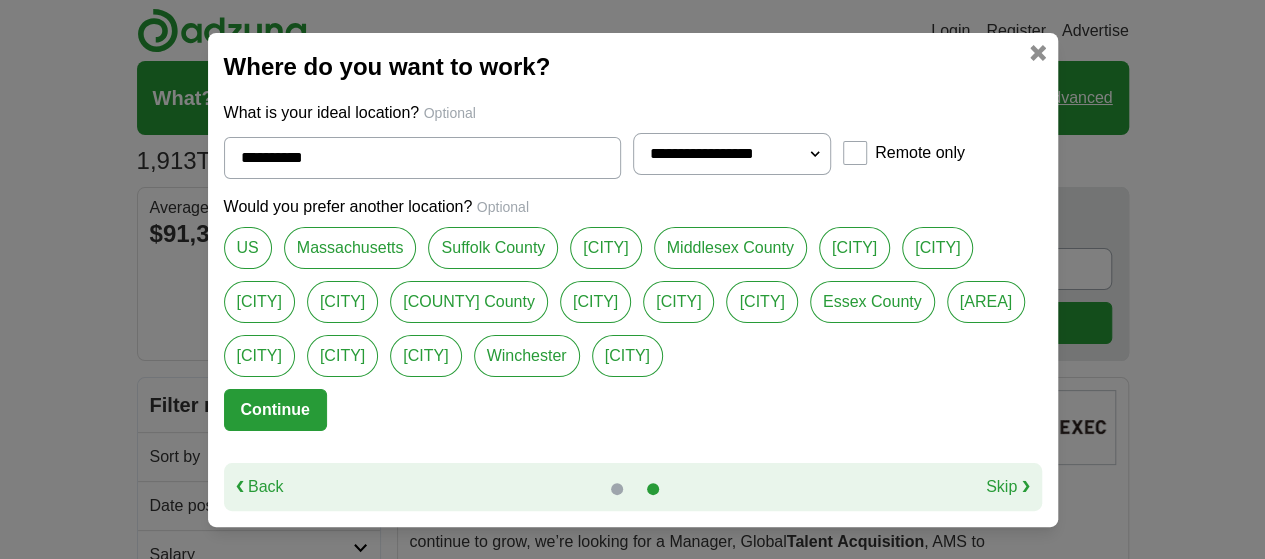 click on "Massachusetts" at bounding box center (350, 248) 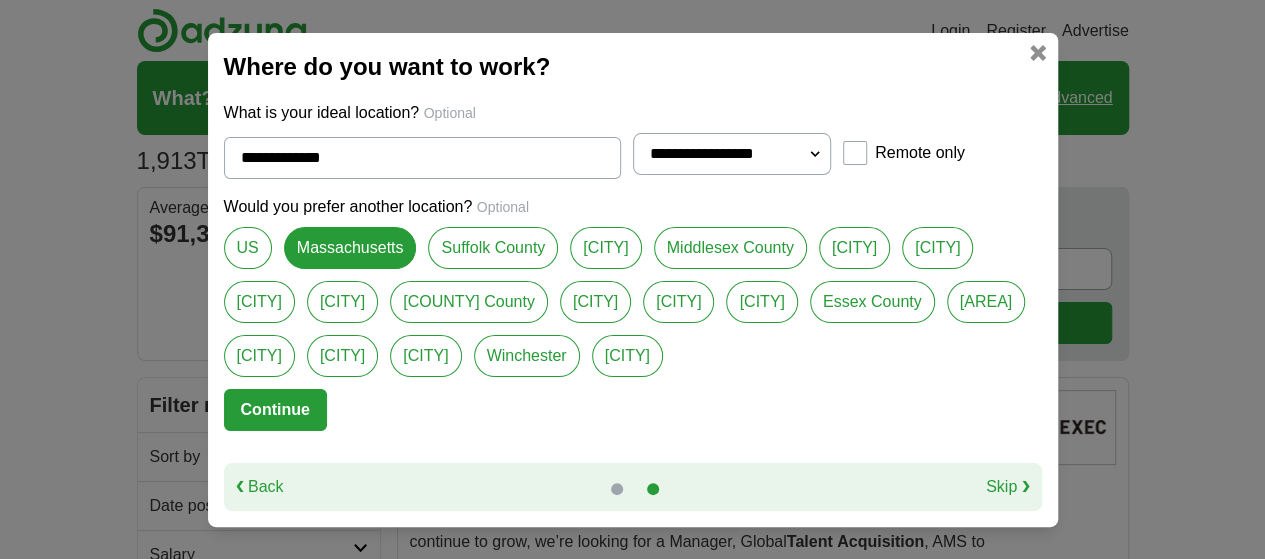click on "Boston" at bounding box center [605, 248] 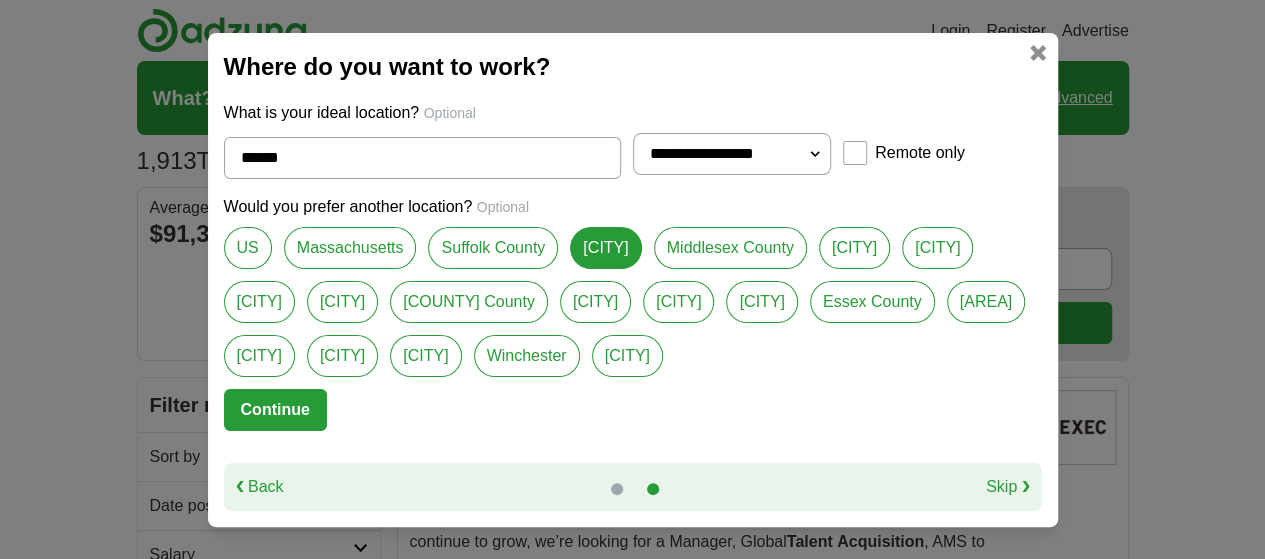 click on "Continue" at bounding box center (275, 410) 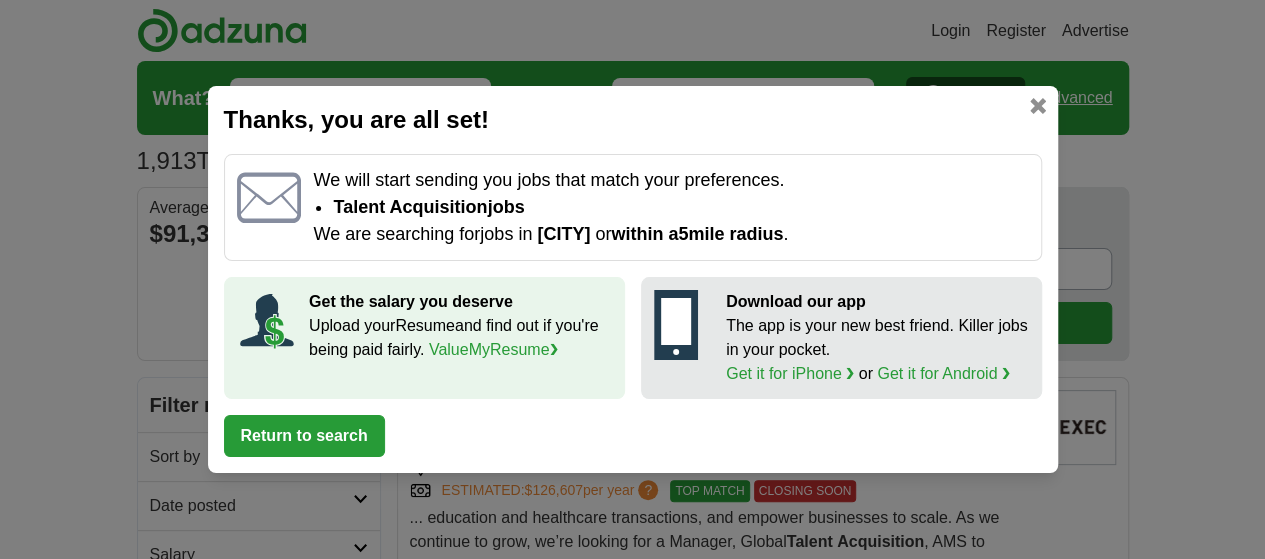 click at bounding box center [1038, 106] 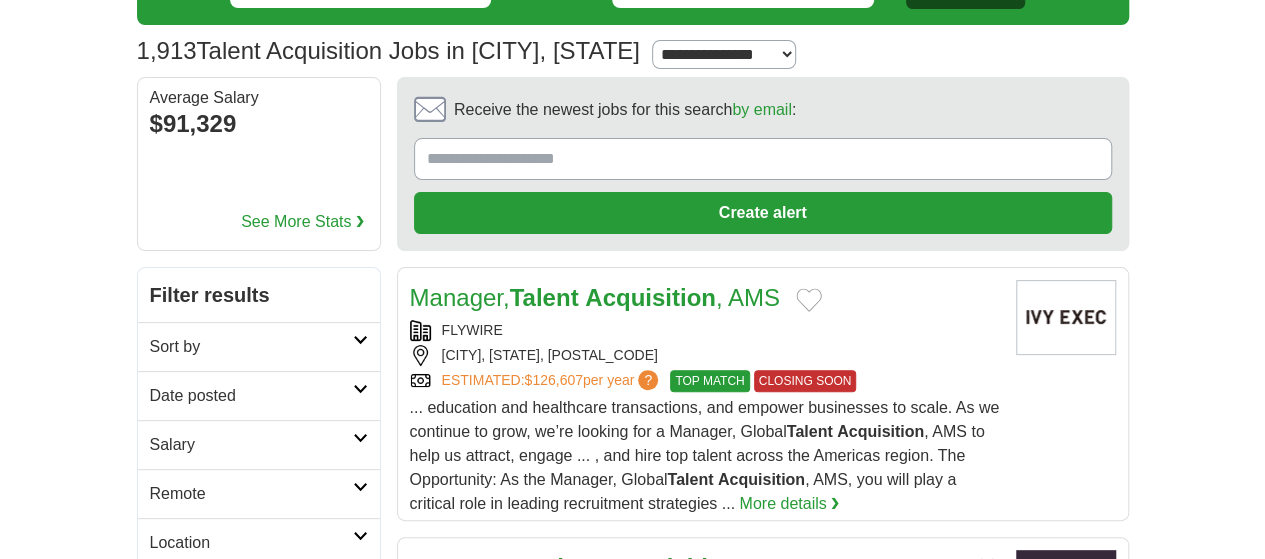 scroll, scrollTop: 0, scrollLeft: 0, axis: both 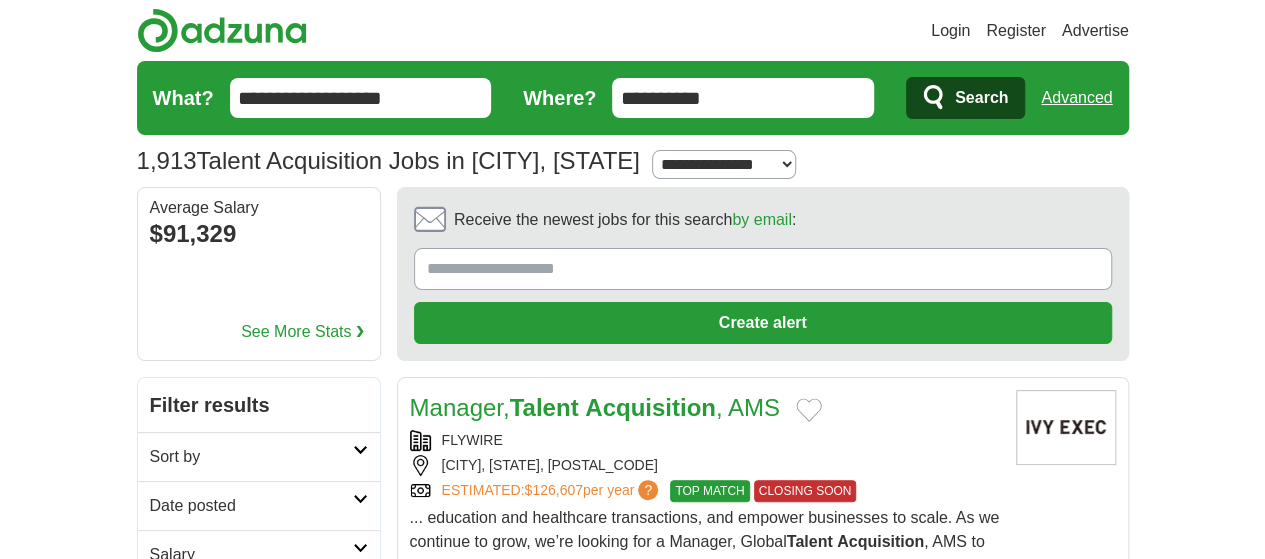 click on "Receive the newest jobs for this search  by email :" at bounding box center [763, 269] 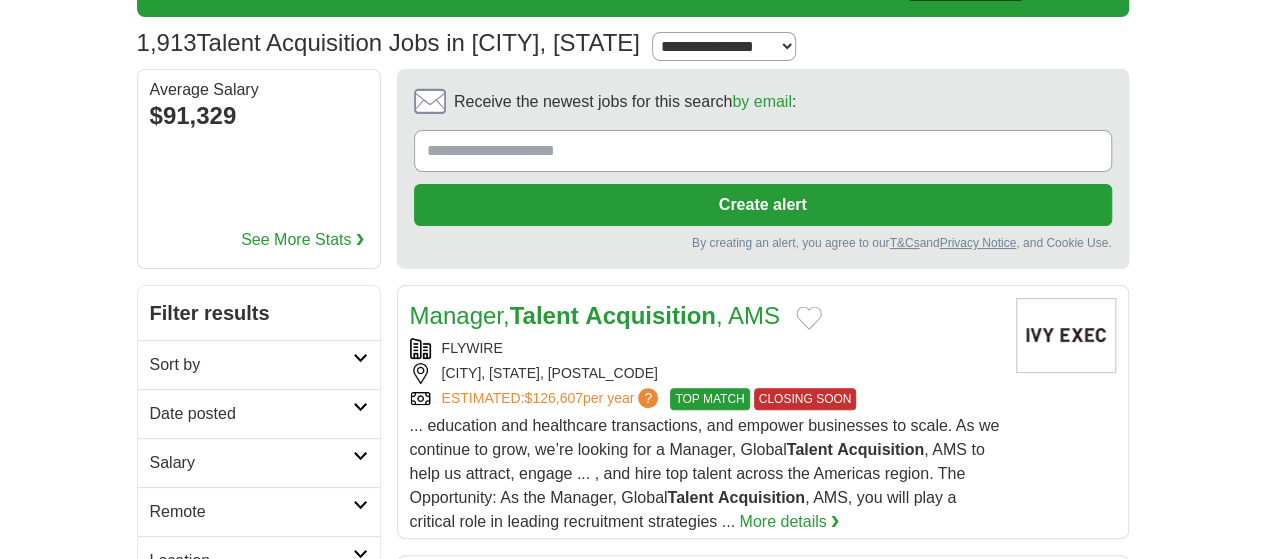 scroll, scrollTop: 300, scrollLeft: 0, axis: vertical 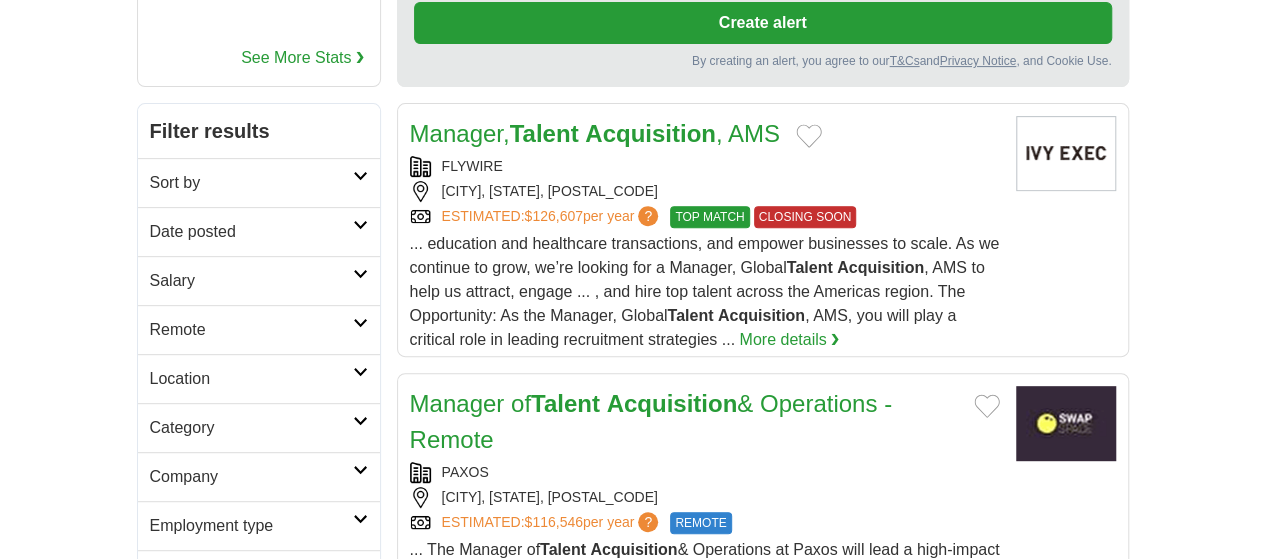click on "Sort by" at bounding box center [259, 182] 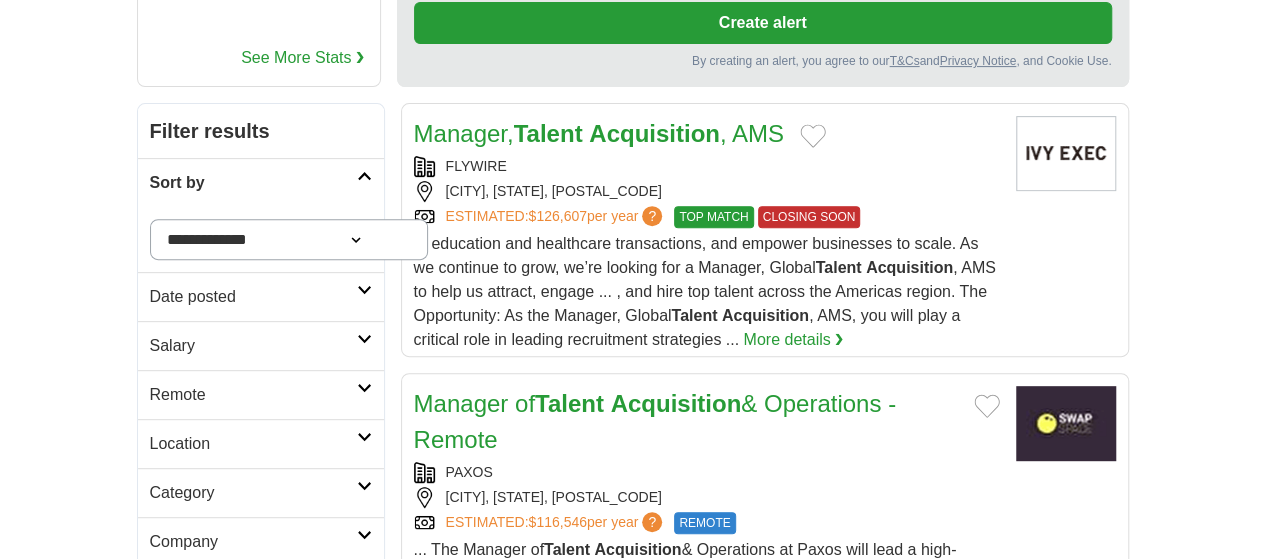 click on "**********" at bounding box center (289, 239) 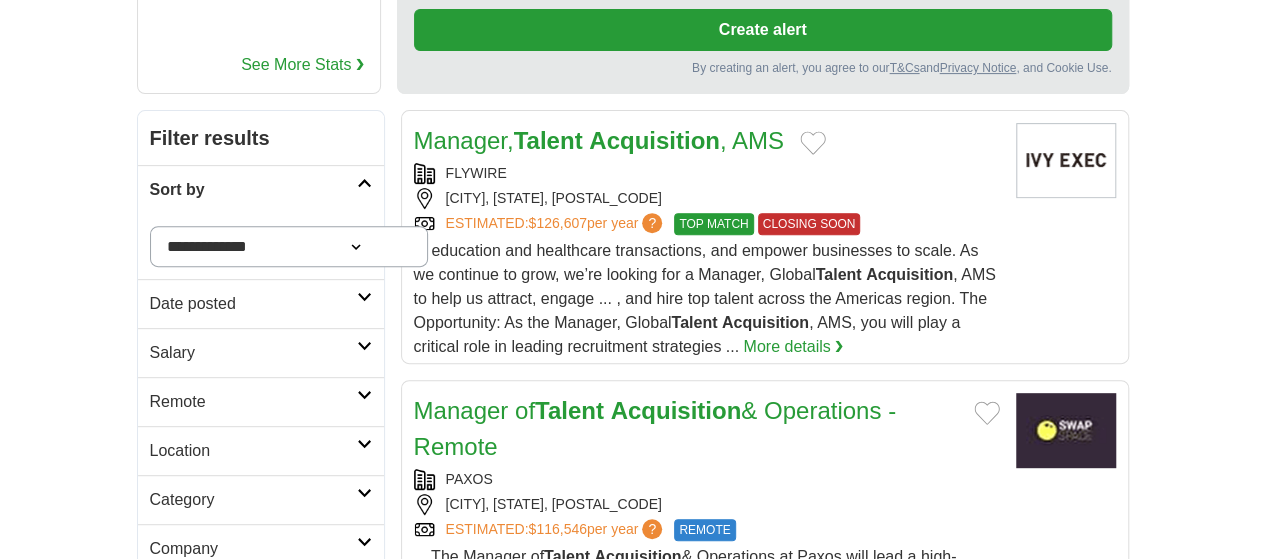scroll, scrollTop: 0, scrollLeft: 0, axis: both 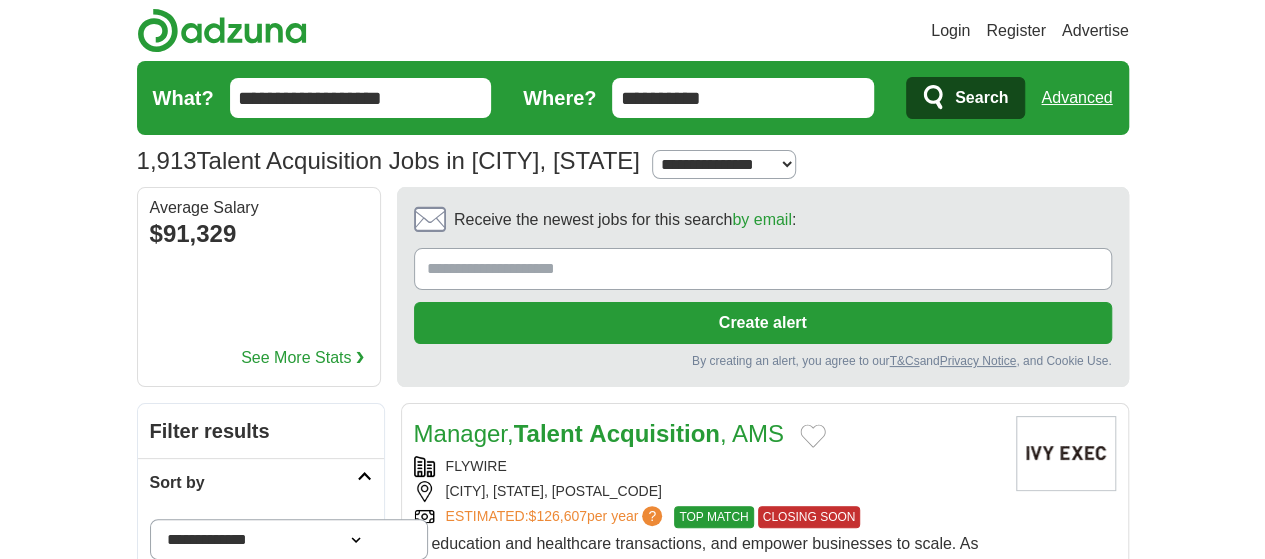 drag, startPoint x: 300, startPoint y: 93, endPoint x: 389, endPoint y: 97, distance: 89.08984 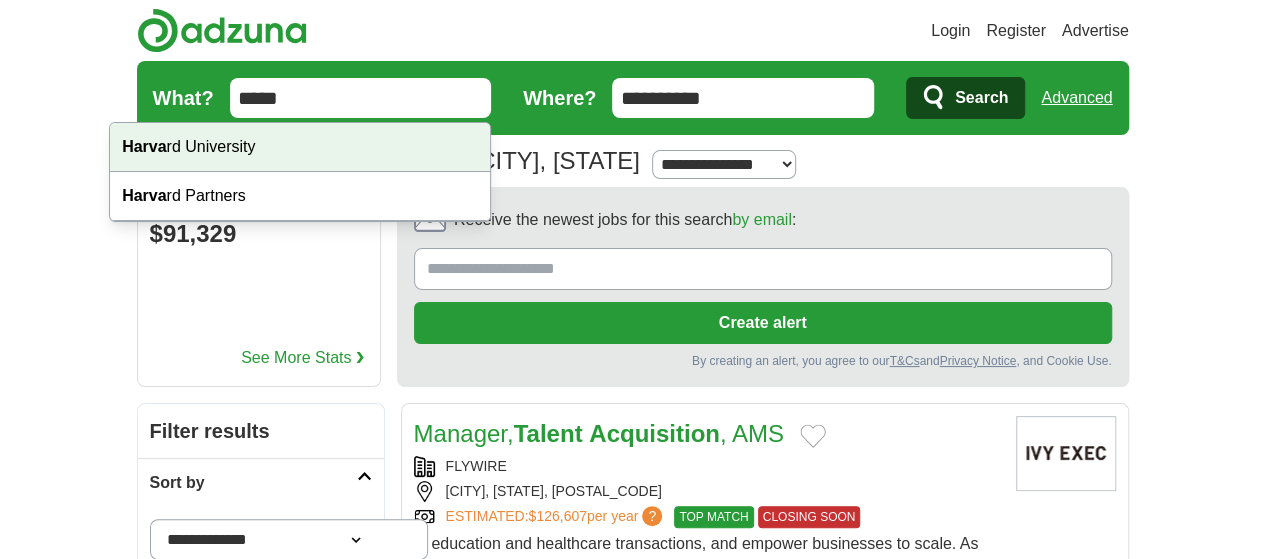 click on "Harva rd University" at bounding box center [300, 147] 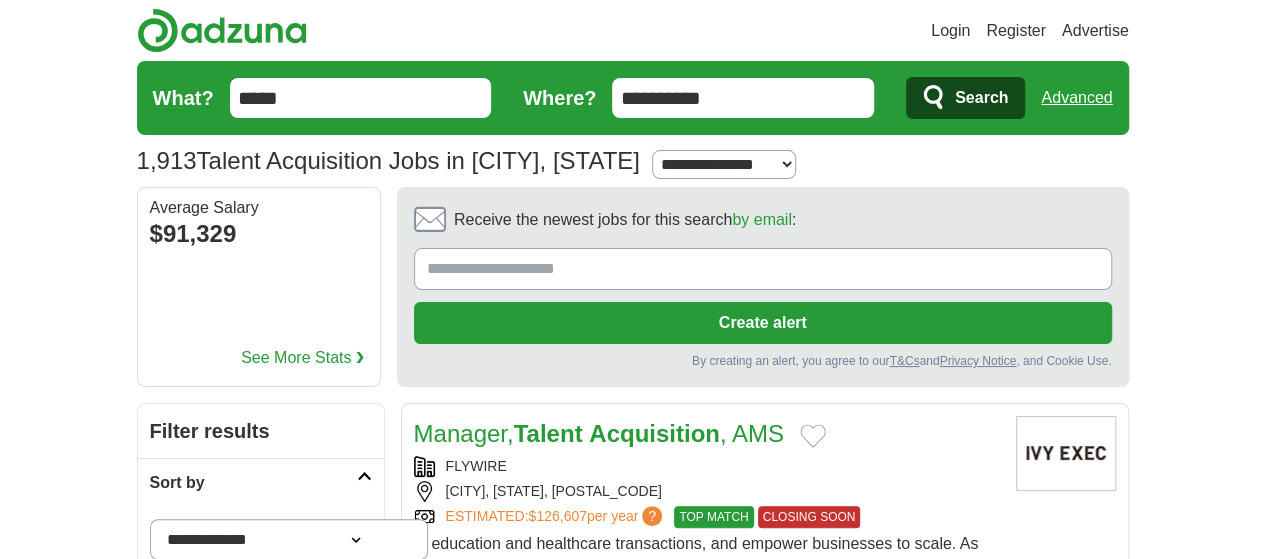 type on "**********" 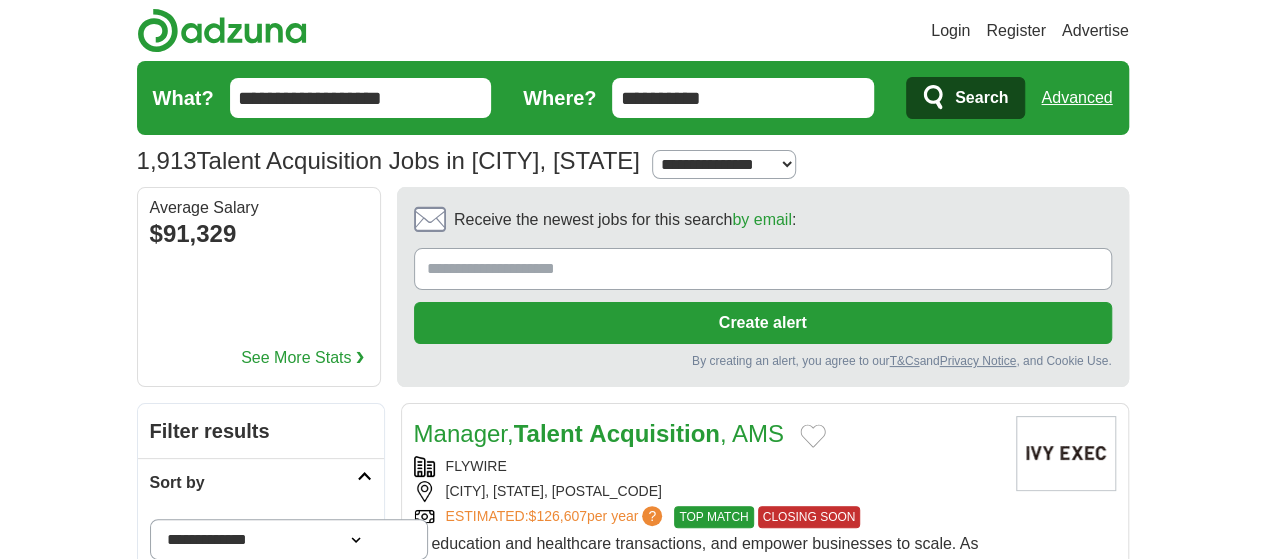 click on "Search" at bounding box center [965, 98] 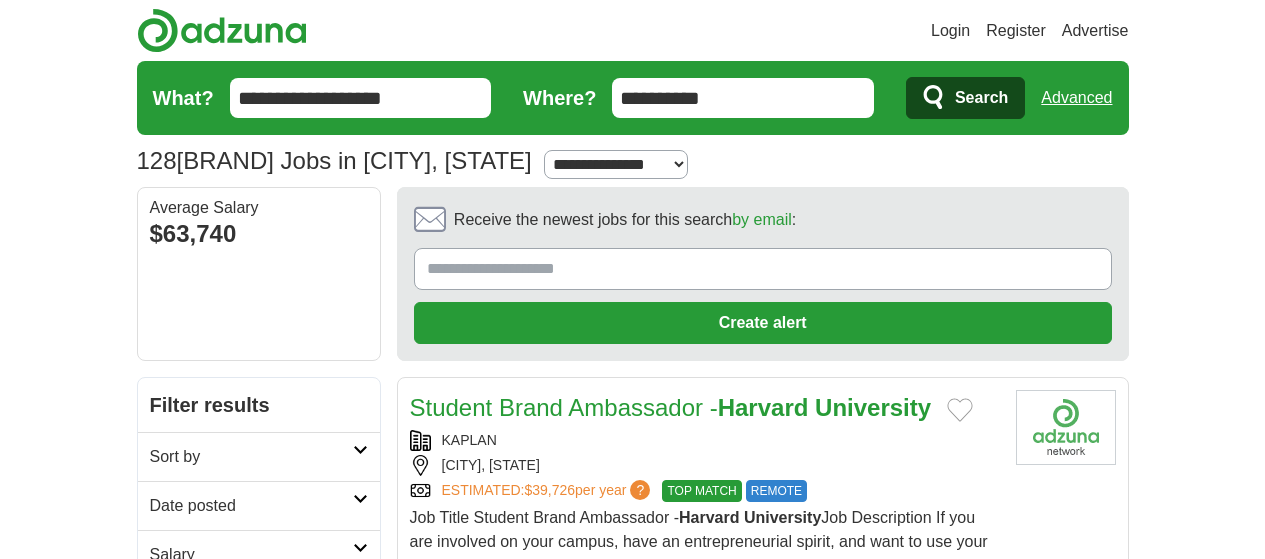 scroll, scrollTop: 0, scrollLeft: 0, axis: both 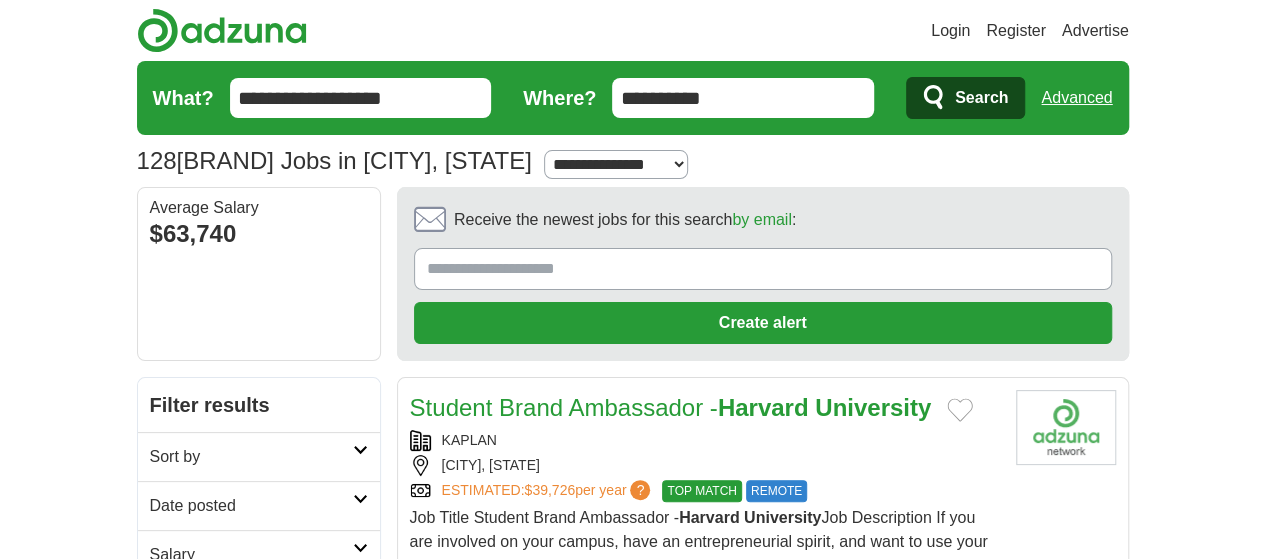 click on "**********" at bounding box center (361, 98) 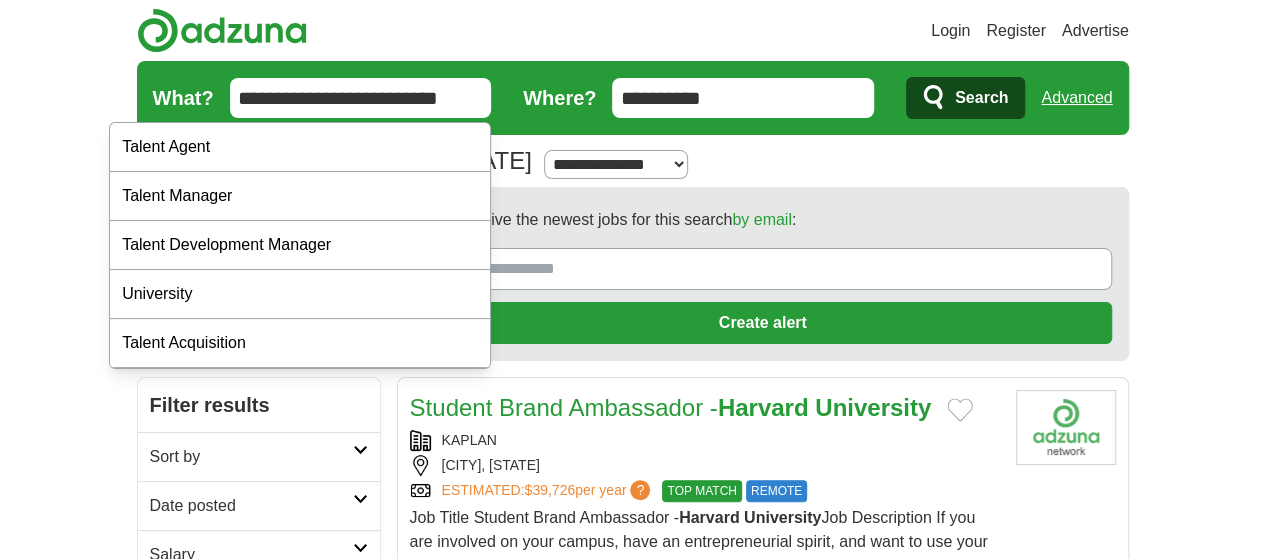 type on "**********" 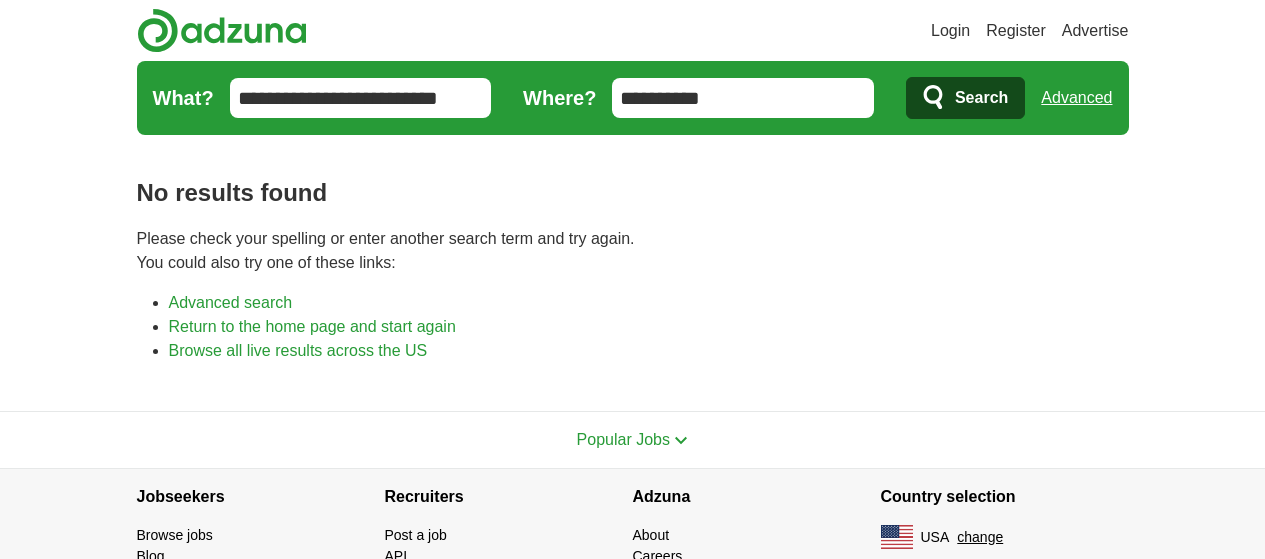 scroll, scrollTop: 0, scrollLeft: 0, axis: both 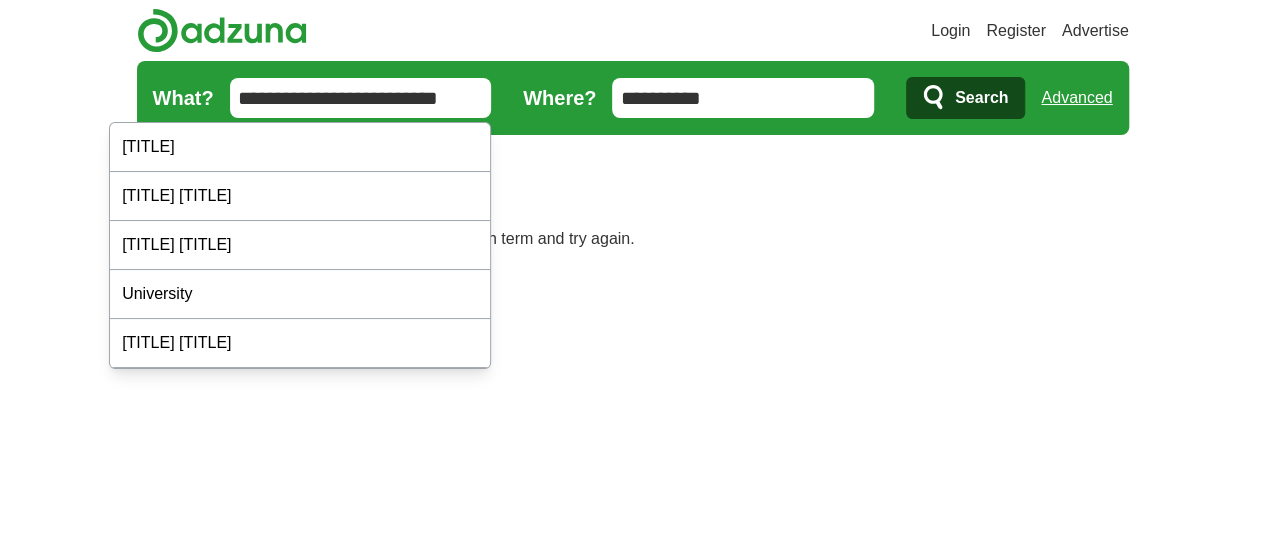 drag, startPoint x: 341, startPoint y: 101, endPoint x: 100, endPoint y: 93, distance: 241.13274 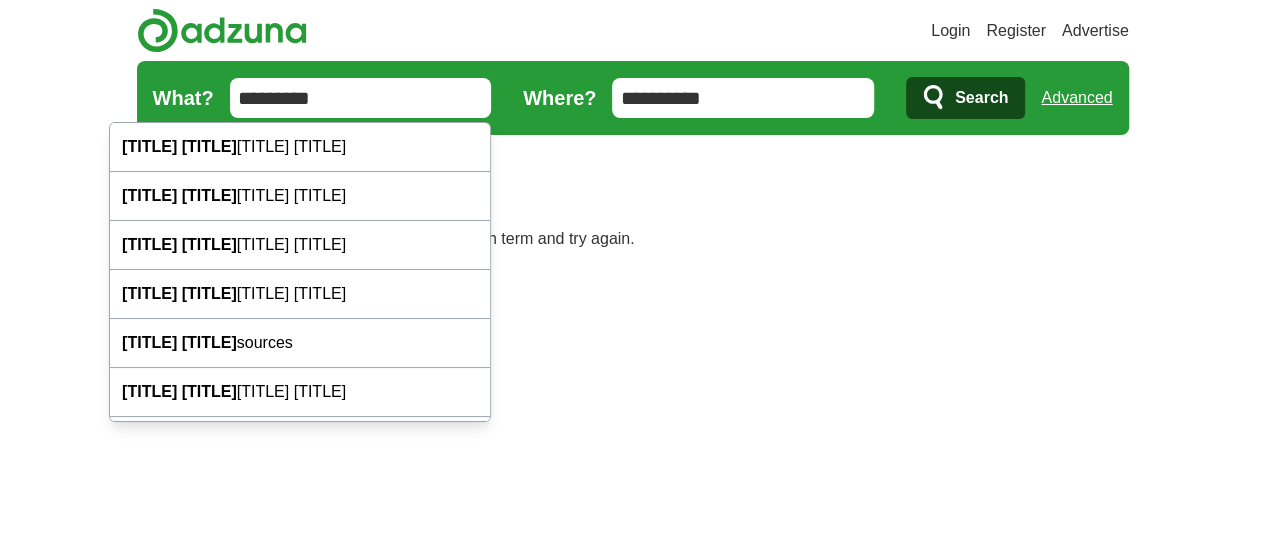 drag, startPoint x: 242, startPoint y: 108, endPoint x: 1119, endPoint y: 80, distance: 877.44684 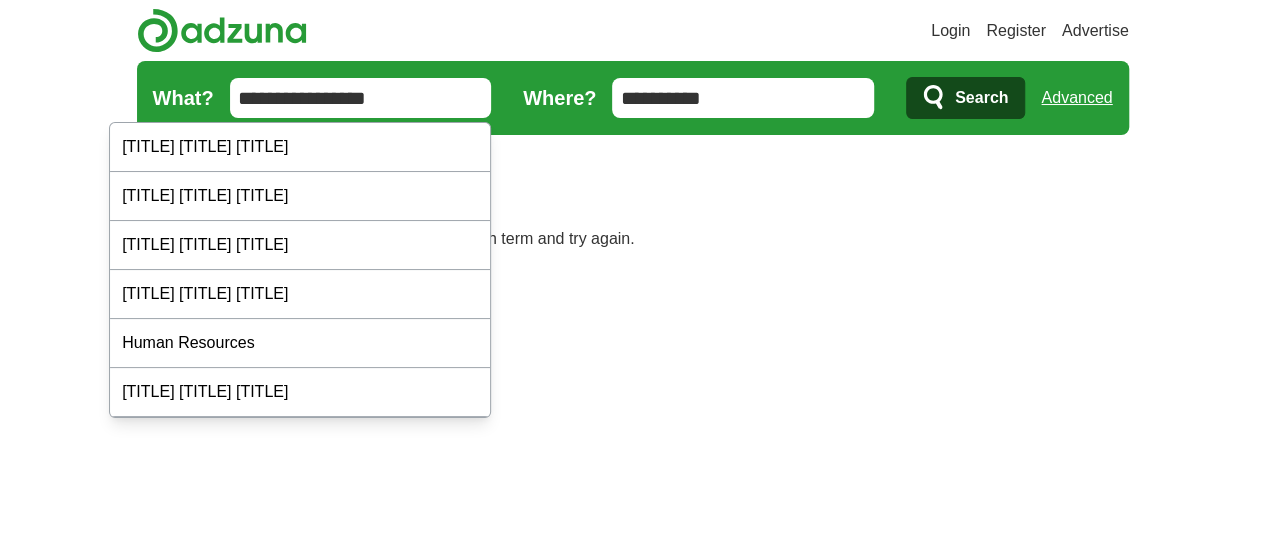 type on "**********" 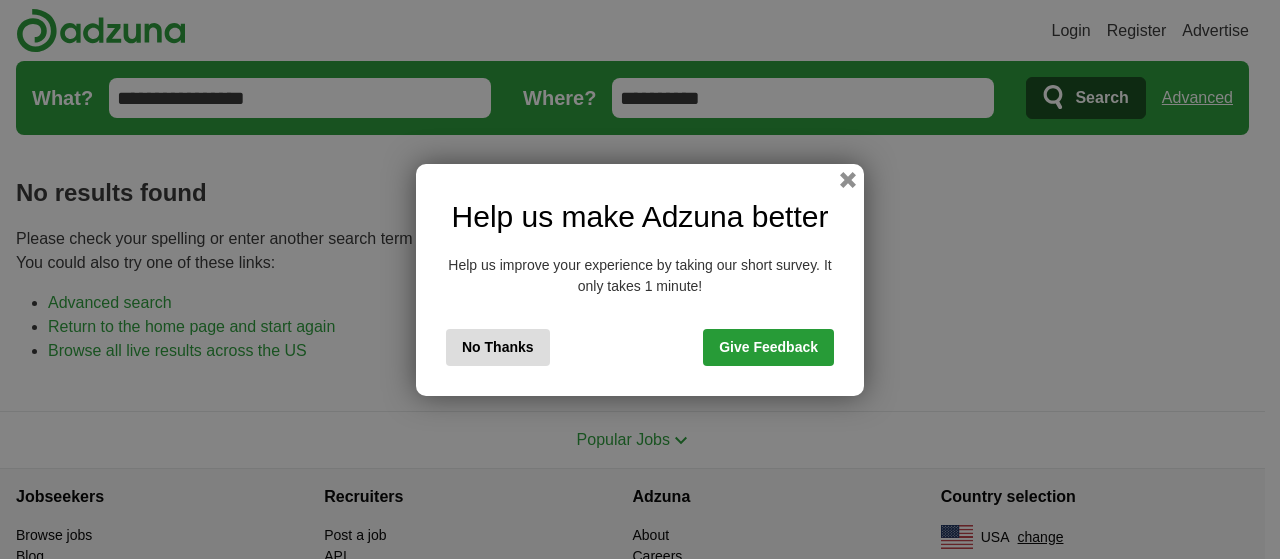 scroll, scrollTop: 0, scrollLeft: 0, axis: both 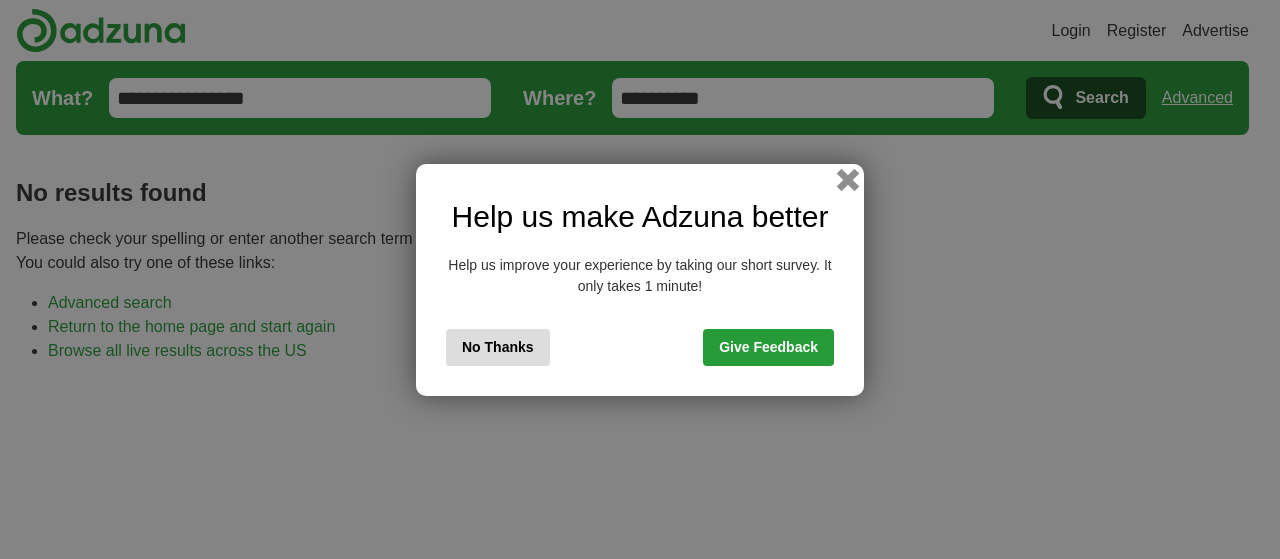 click at bounding box center [848, 179] 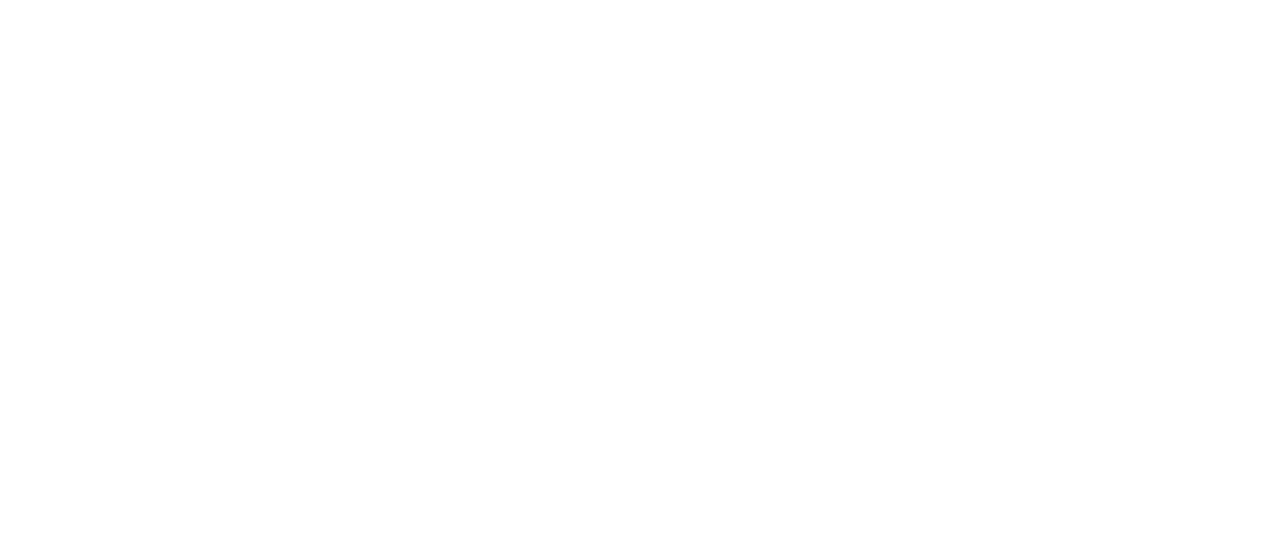 scroll, scrollTop: 0, scrollLeft: 0, axis: both 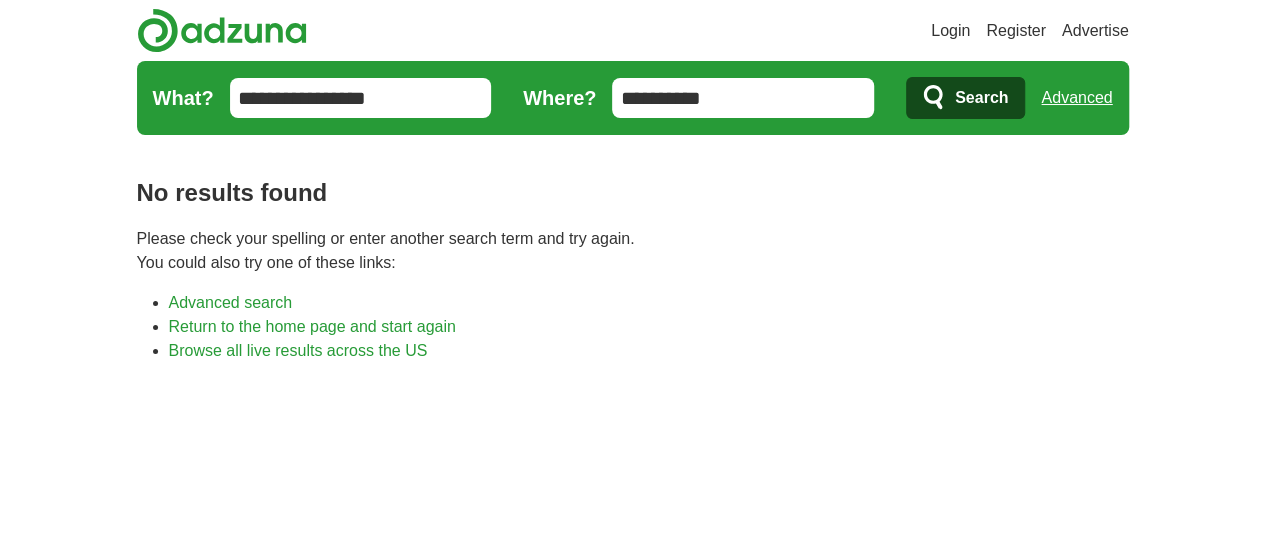 click on "**********" at bounding box center (361, 98) 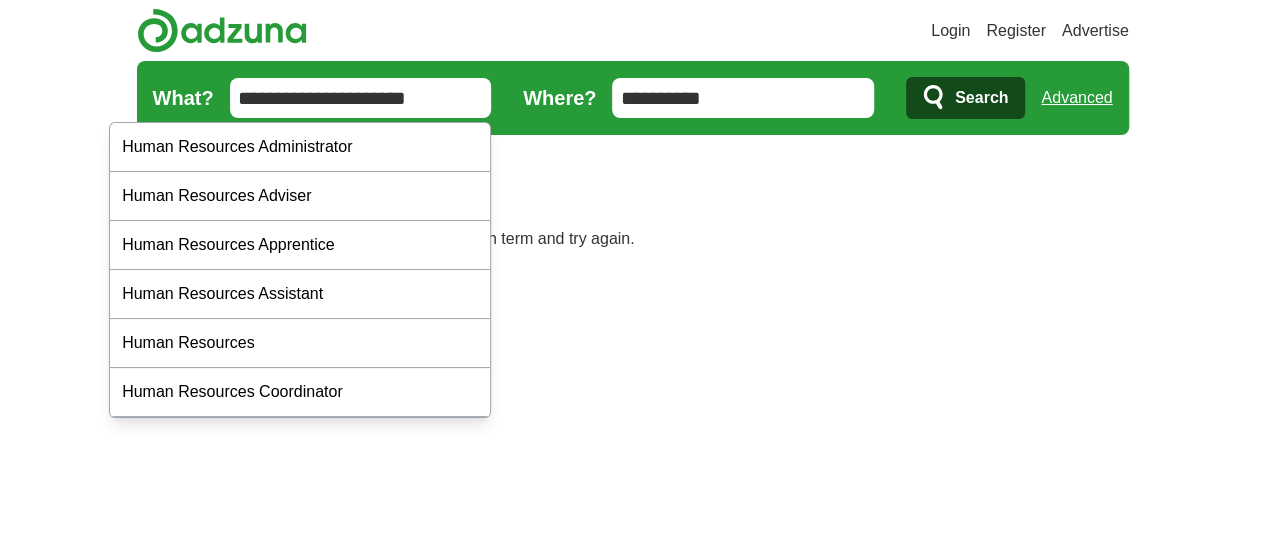type on "**********" 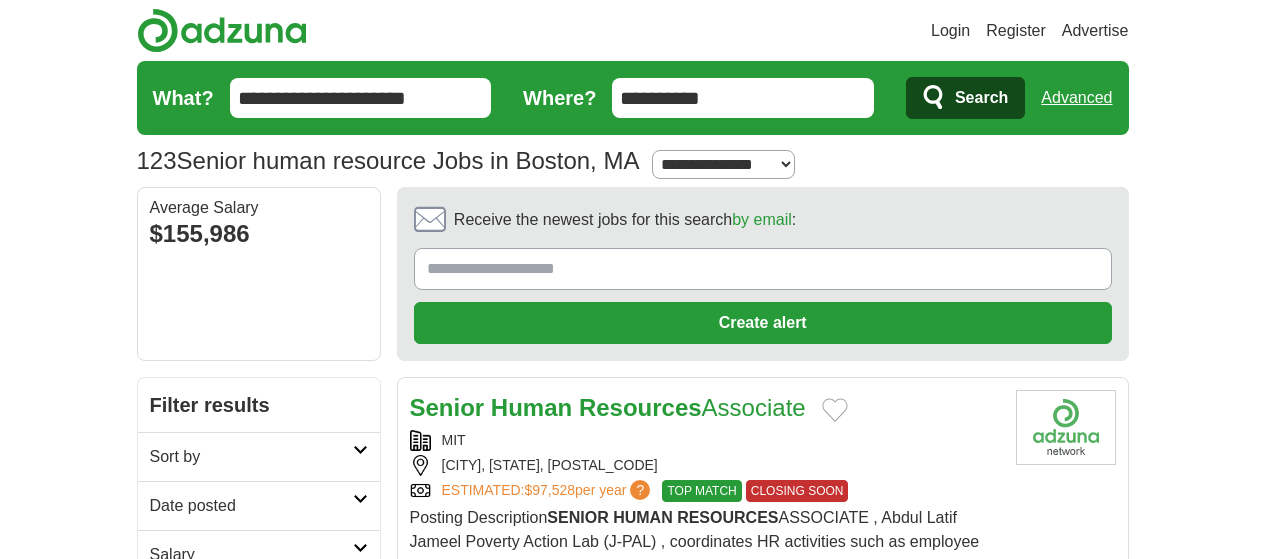 scroll, scrollTop: 0, scrollLeft: 0, axis: both 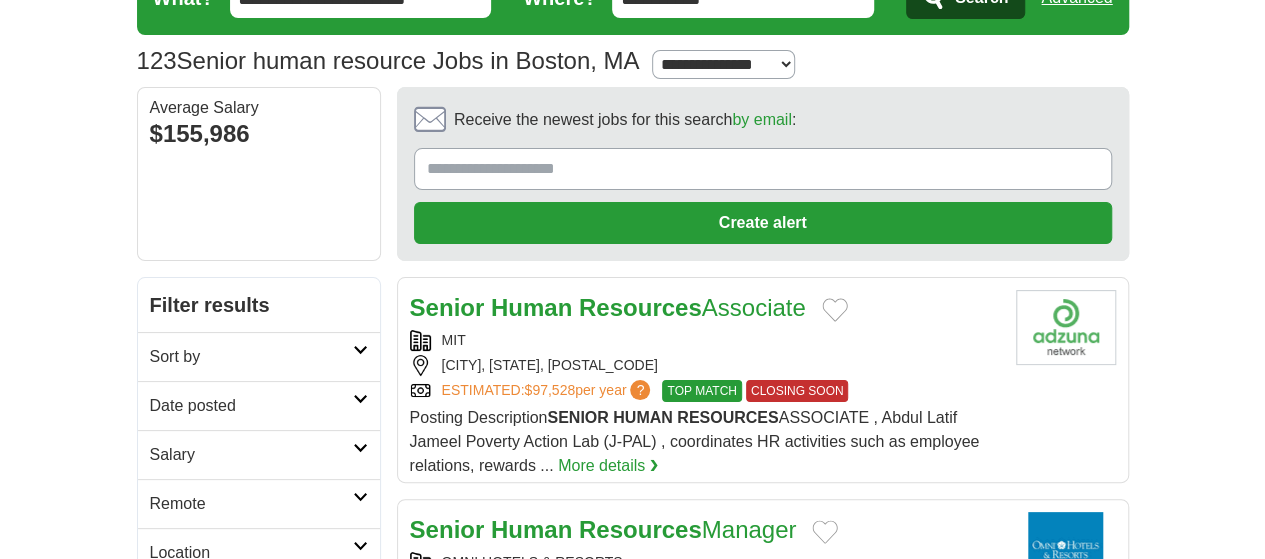click on "Resources" at bounding box center (640, 307) 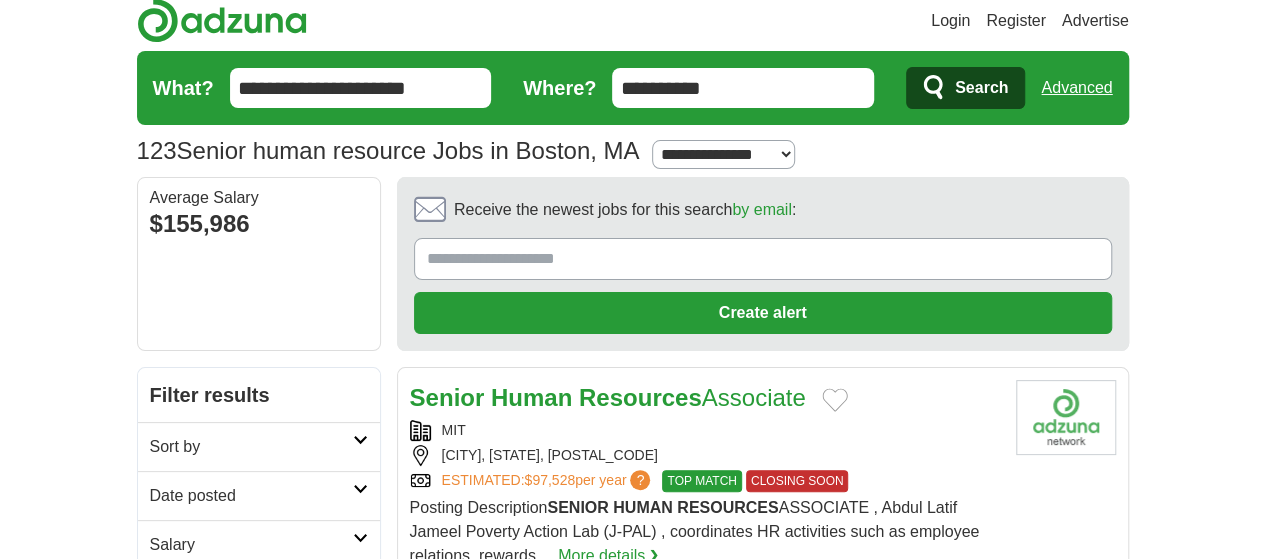 scroll, scrollTop: 0, scrollLeft: 0, axis: both 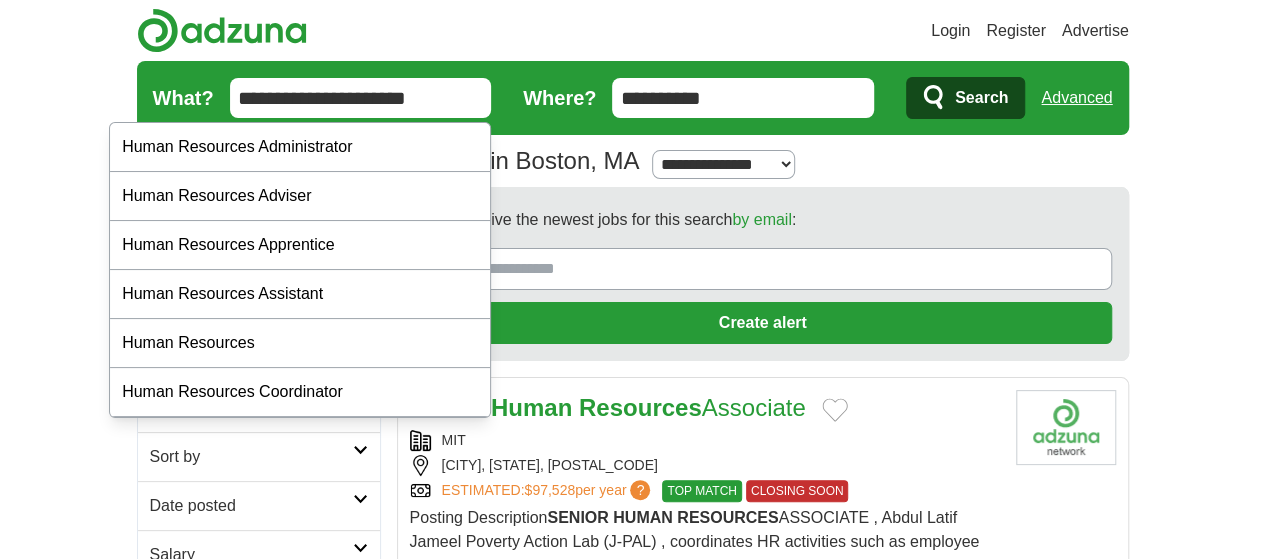 drag, startPoint x: 350, startPoint y: 99, endPoint x: 179, endPoint y: 85, distance: 171.57214 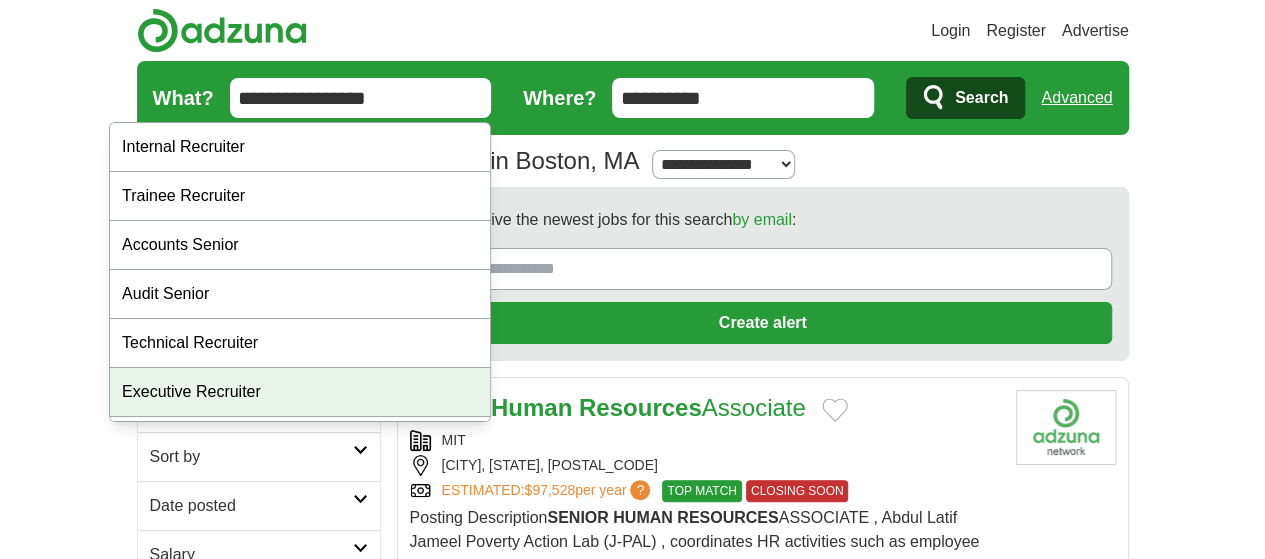 click on "Executive Recruiter" at bounding box center (300, 392) 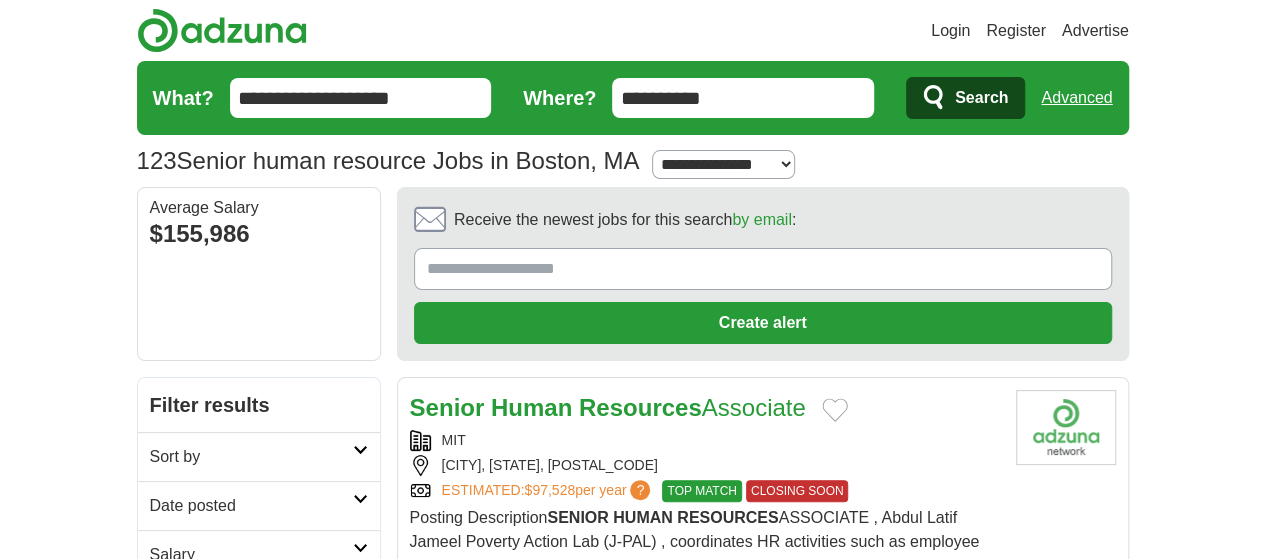 click on "Search" at bounding box center (981, 98) 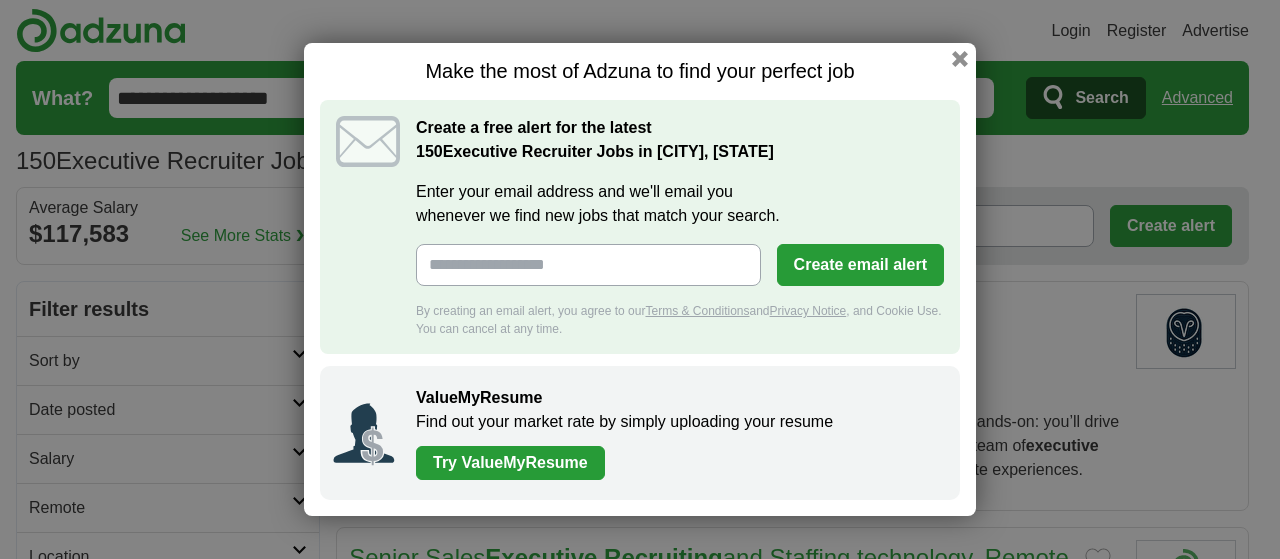 scroll, scrollTop: 0, scrollLeft: 0, axis: both 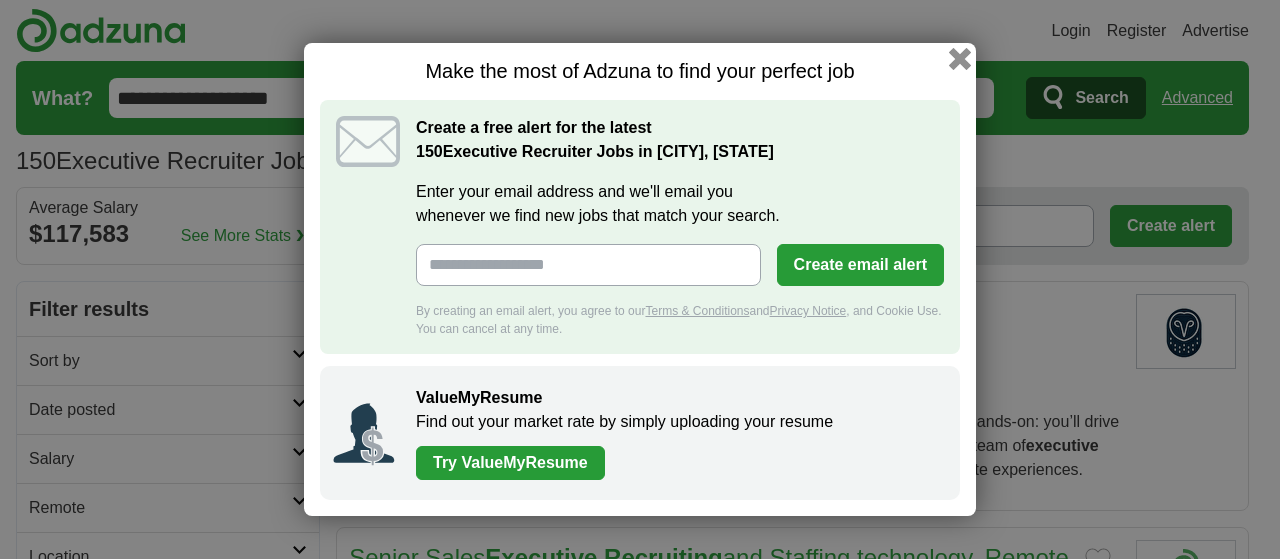 click at bounding box center (960, 59) 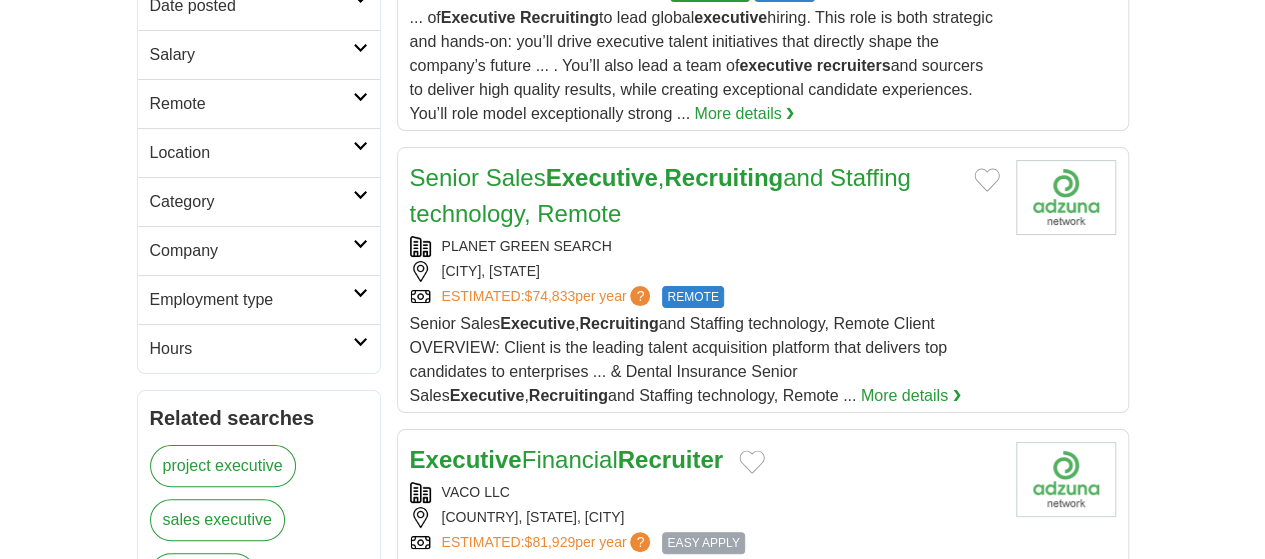 scroll, scrollTop: 400, scrollLeft: 0, axis: vertical 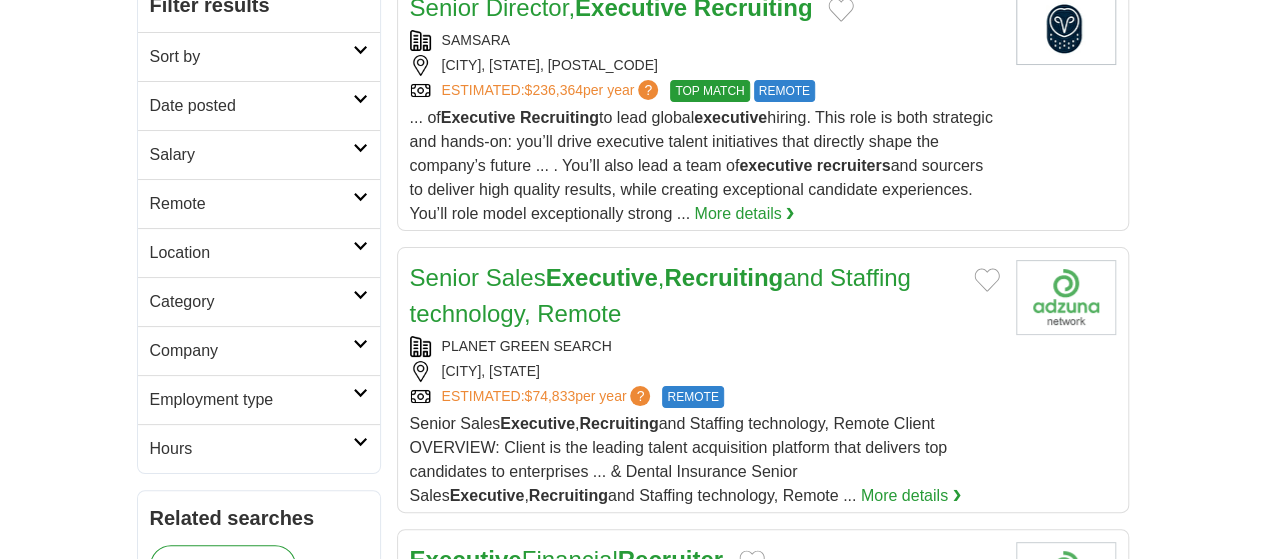 click on "Remote" at bounding box center (251, 204) 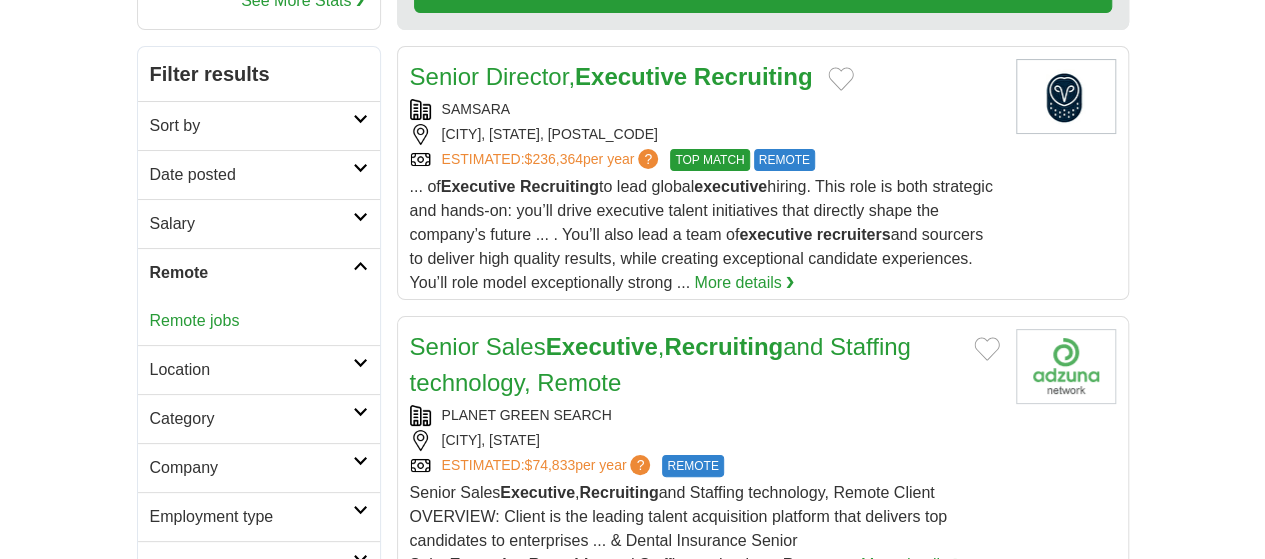 scroll, scrollTop: 300, scrollLeft: 0, axis: vertical 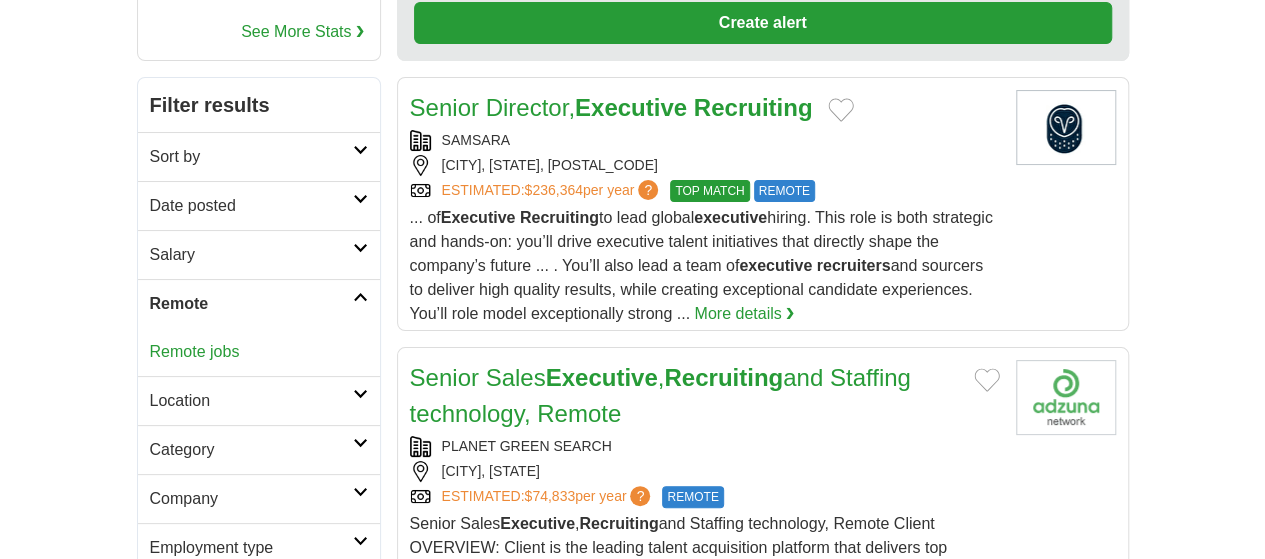click on "Salary" at bounding box center (251, 255) 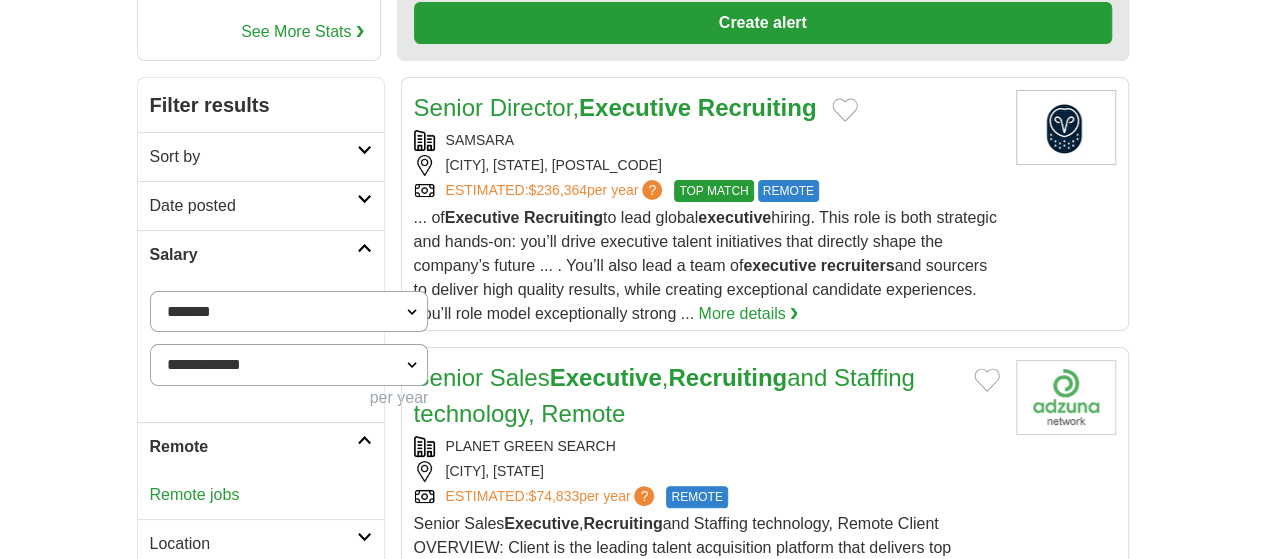 click on "**********" at bounding box center (289, 364) 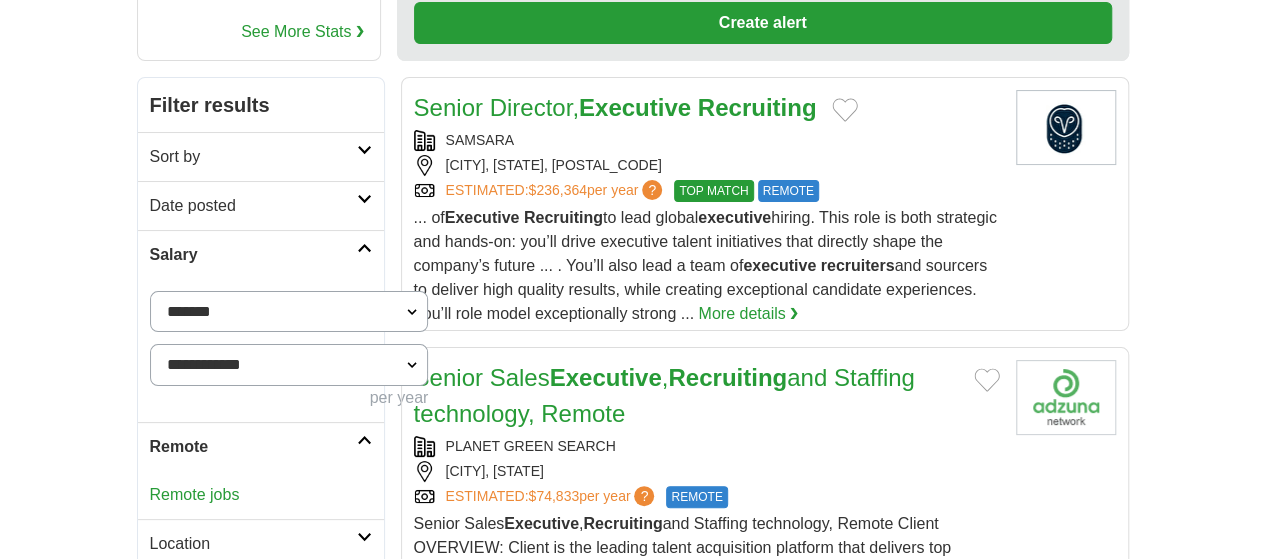 click on "**********" at bounding box center (289, 311) 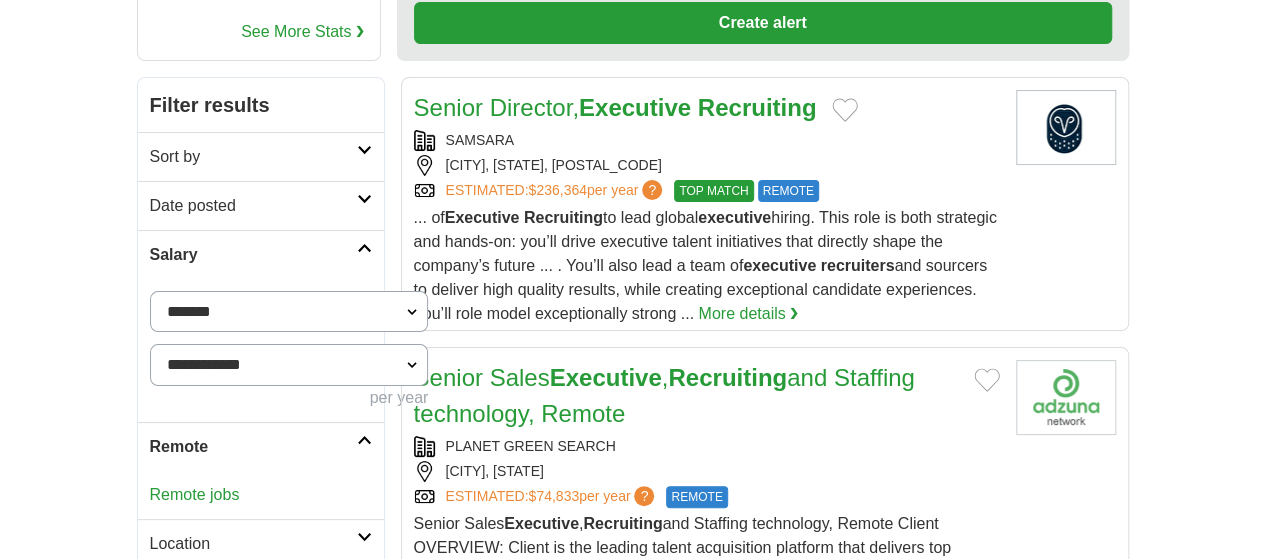 select on "******" 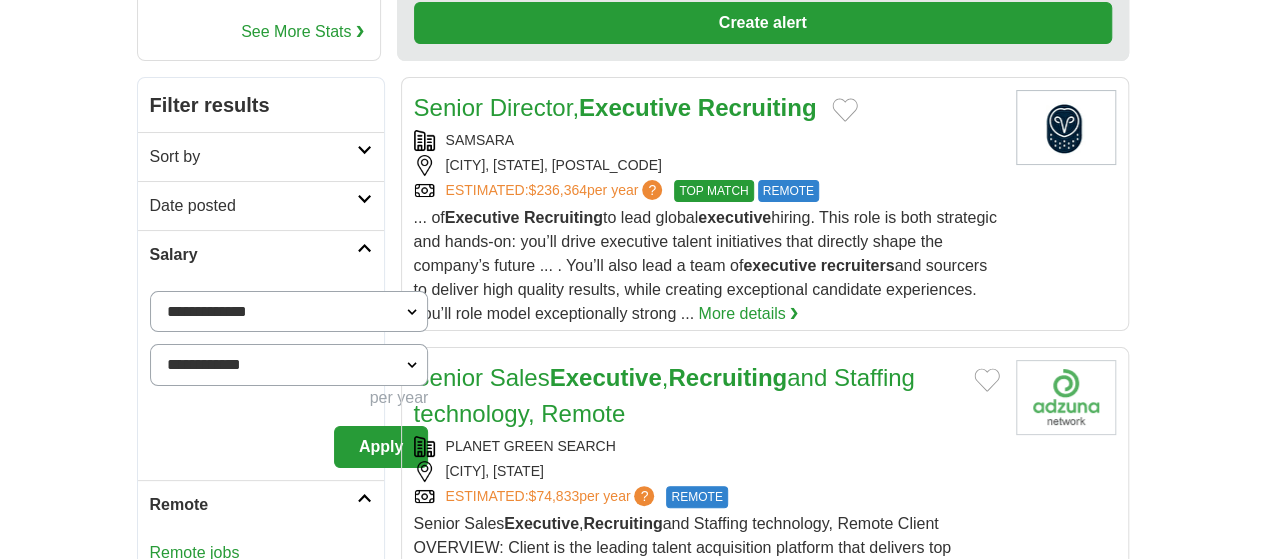 click on "Apply" at bounding box center [381, 447] 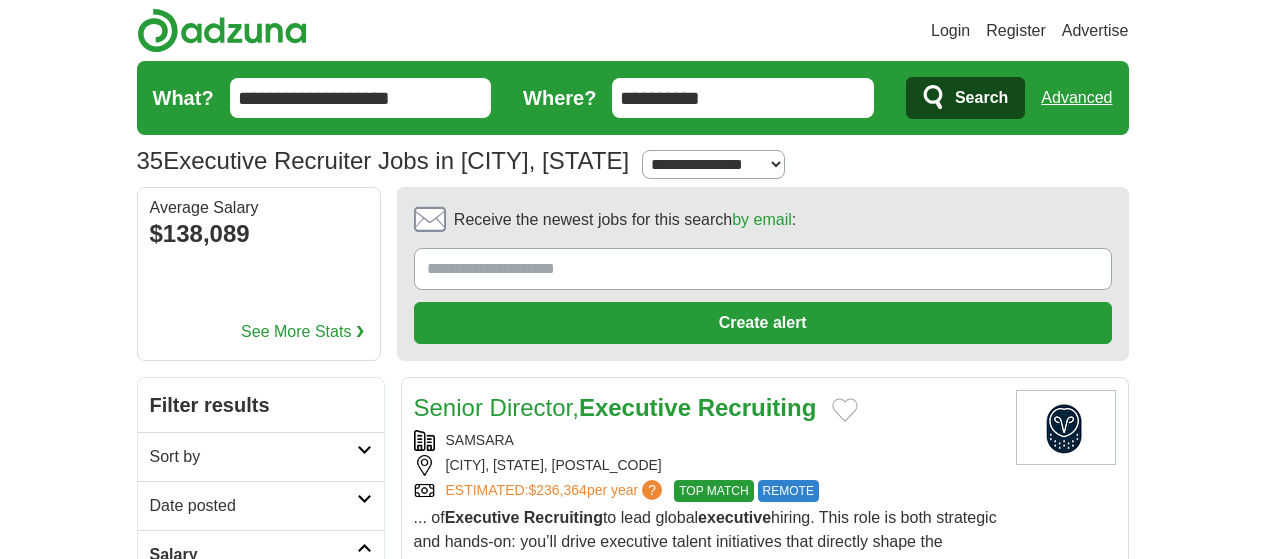 scroll, scrollTop: 500, scrollLeft: 0, axis: vertical 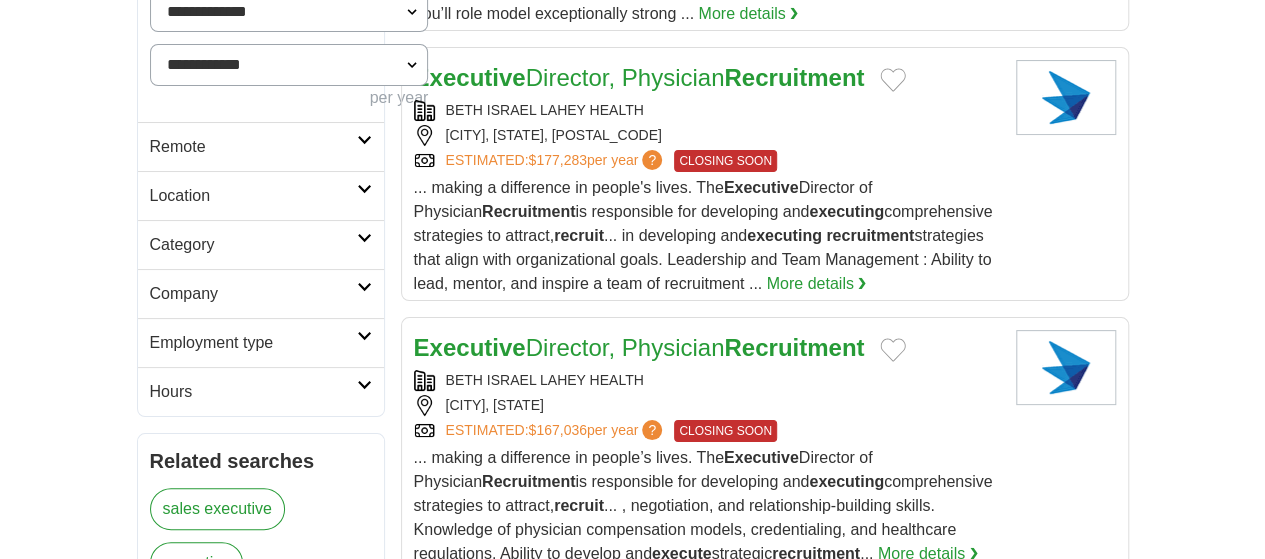 click on "Executive  Director, Physician  Recruitment" at bounding box center (639, 347) 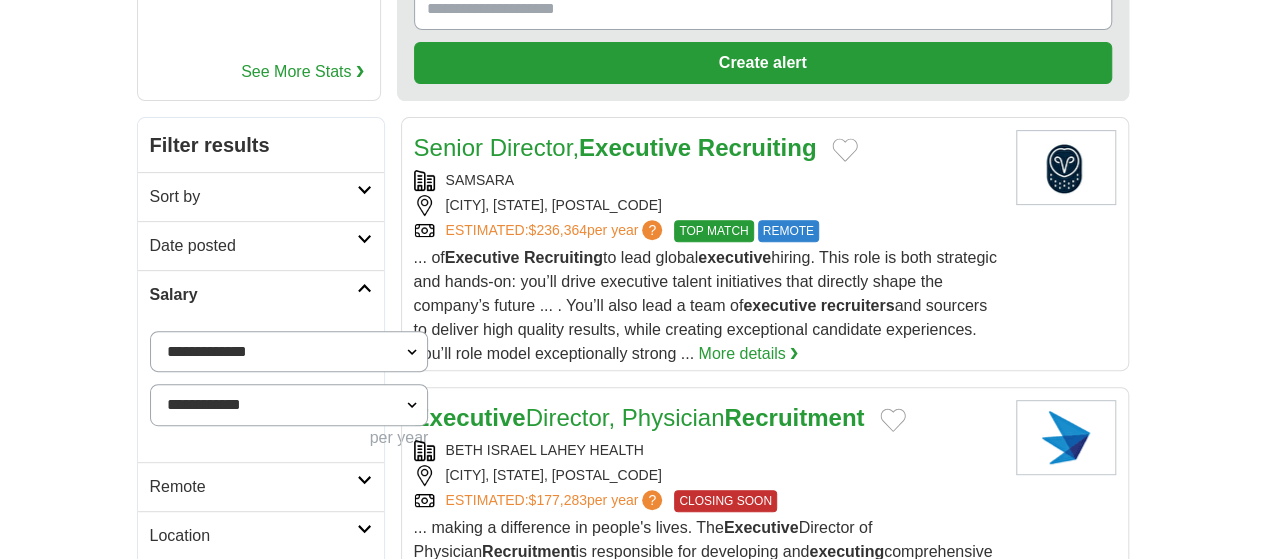 scroll, scrollTop: 100, scrollLeft: 0, axis: vertical 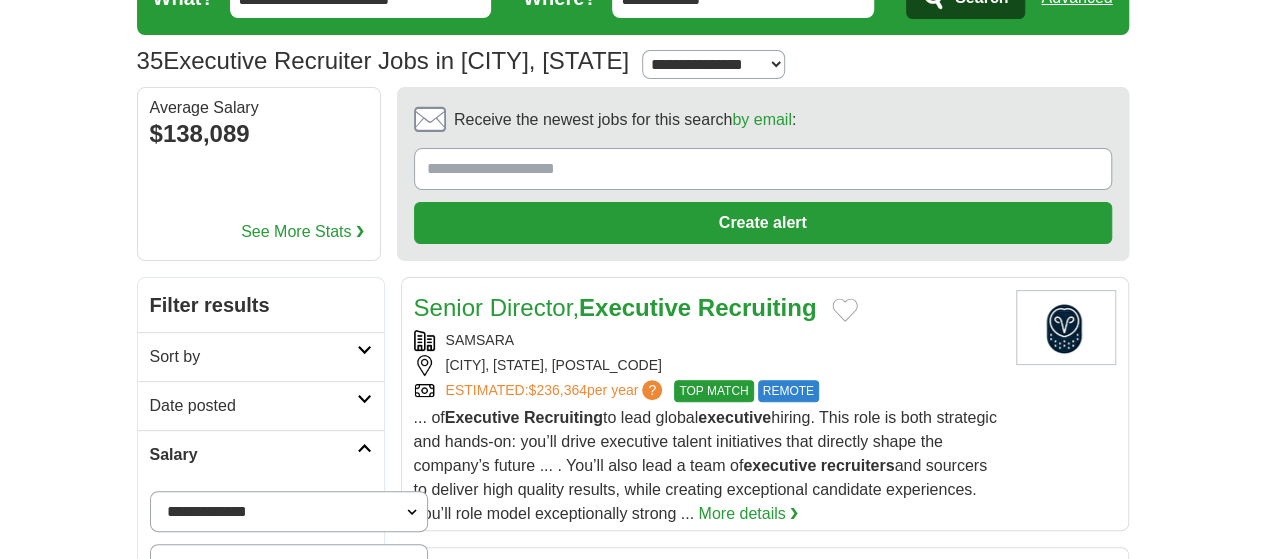 click on "**********" at bounding box center (289, 511) 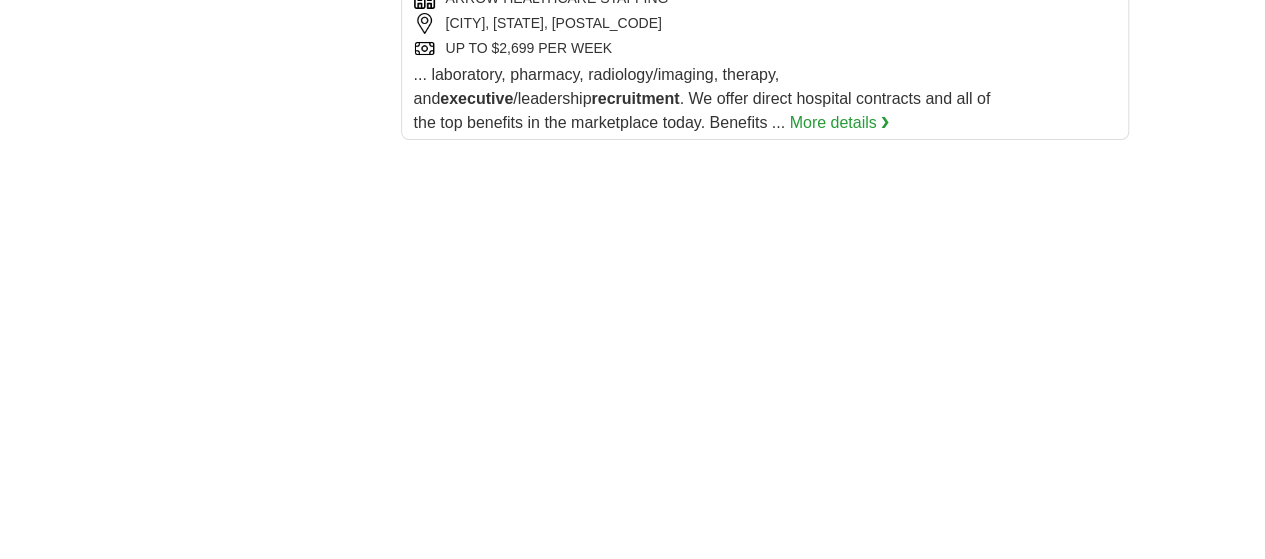 scroll, scrollTop: 3000, scrollLeft: 0, axis: vertical 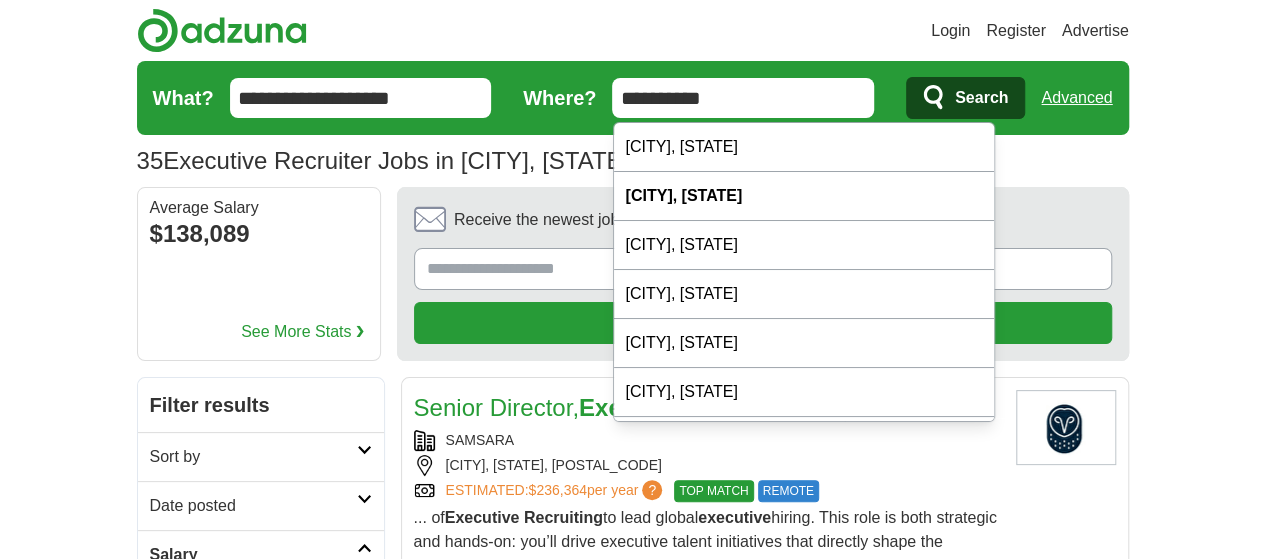 drag, startPoint x: 805, startPoint y: 97, endPoint x: 580, endPoint y: 77, distance: 225.88715 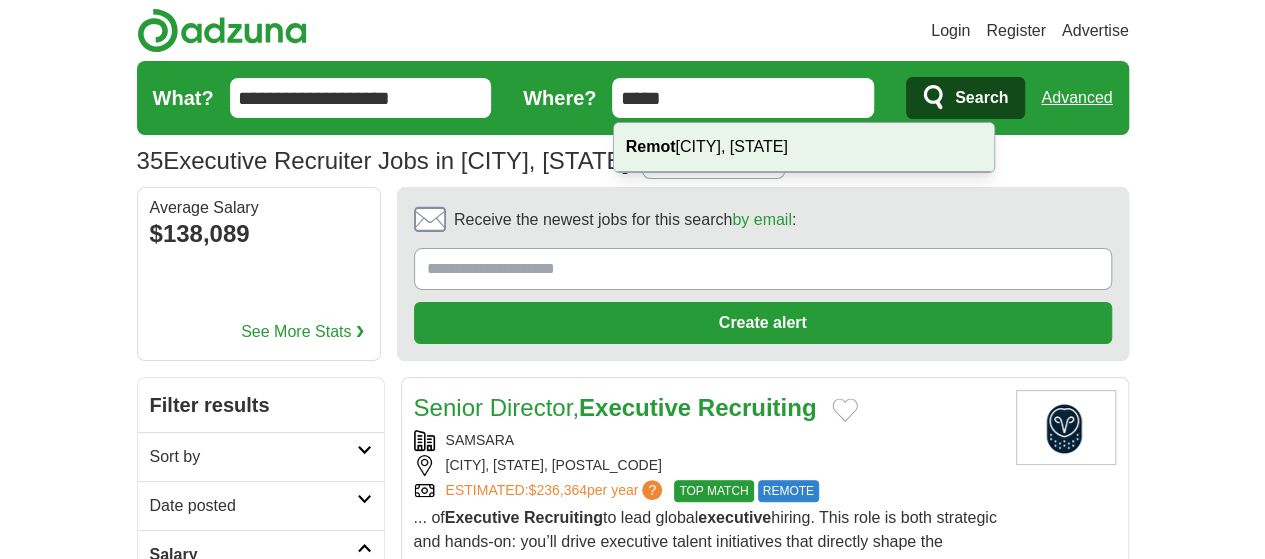 click on "Remot" at bounding box center [651, 146] 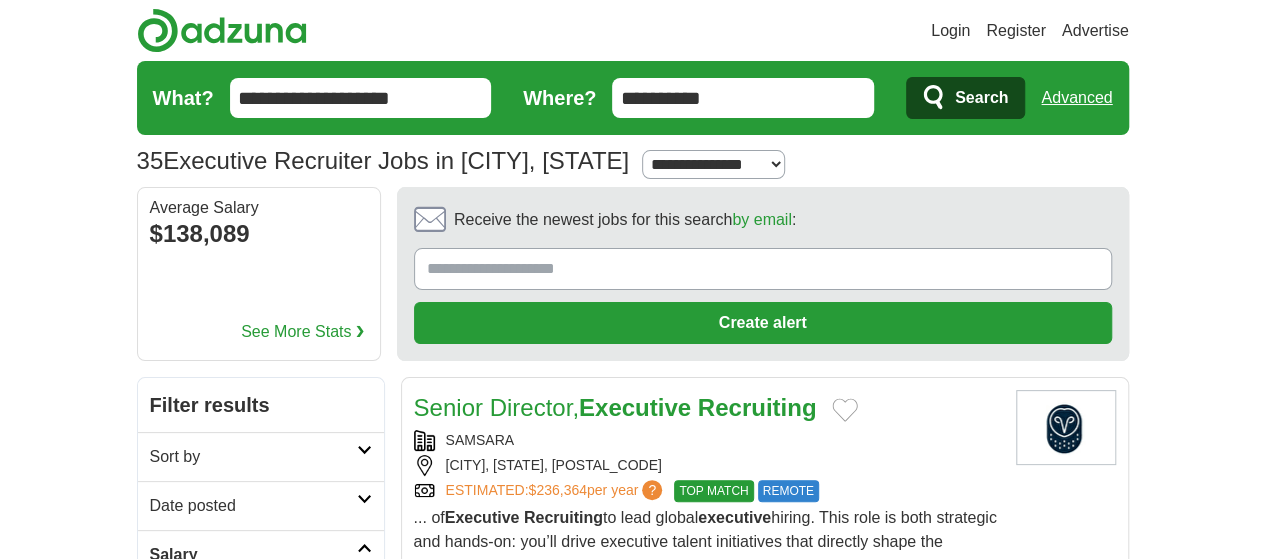 click on "Search" at bounding box center [981, 98] 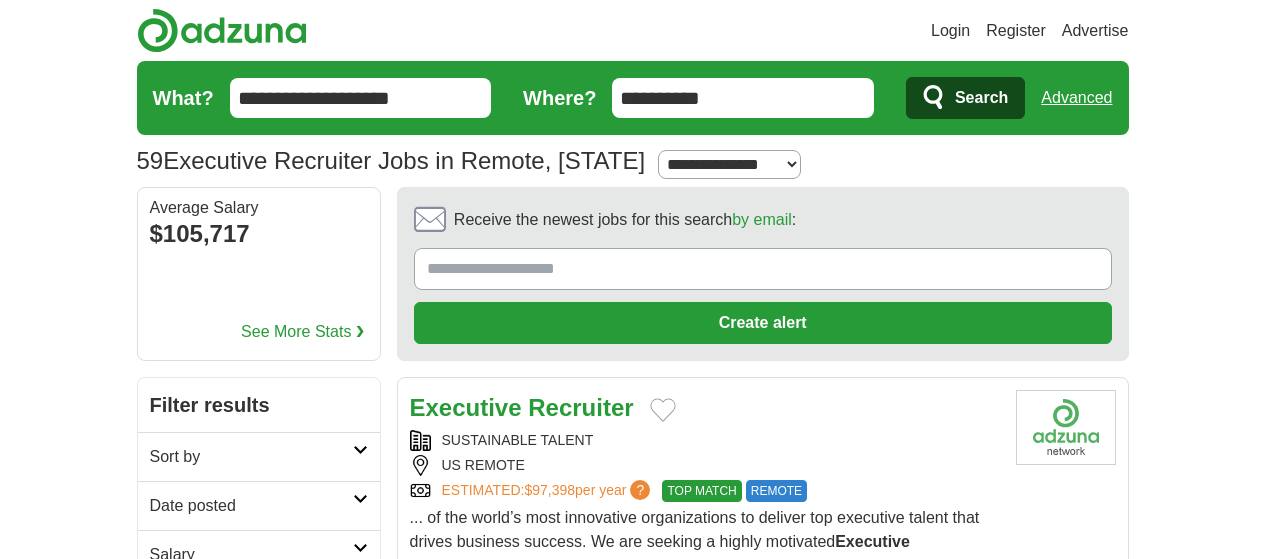scroll, scrollTop: 0, scrollLeft: 0, axis: both 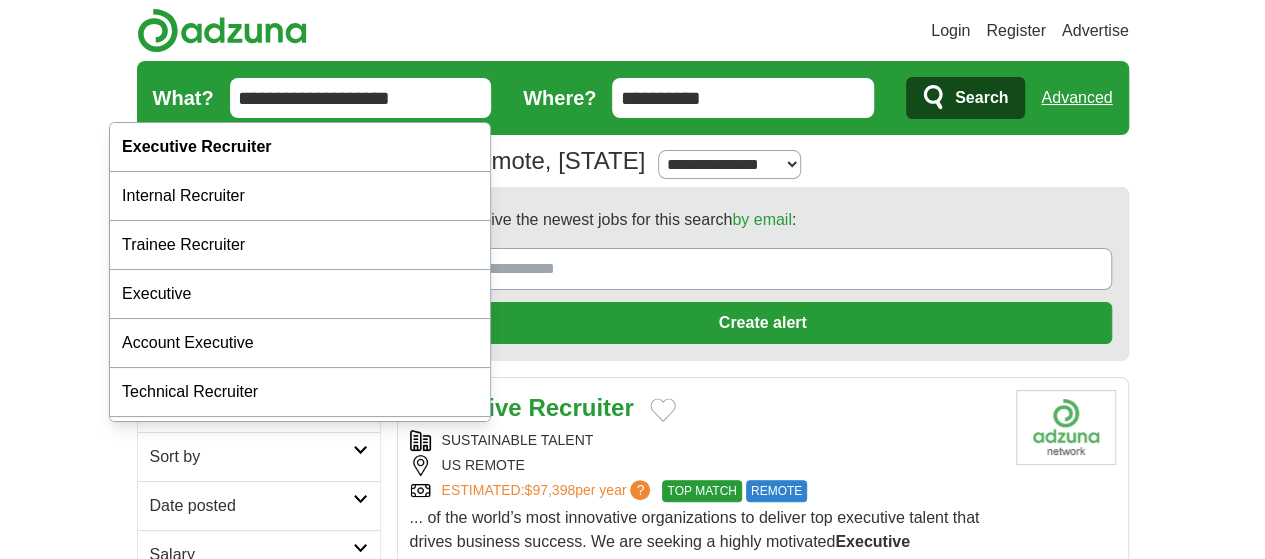drag, startPoint x: 207, startPoint y: 87, endPoint x: 89, endPoint y: 86, distance: 118.004234 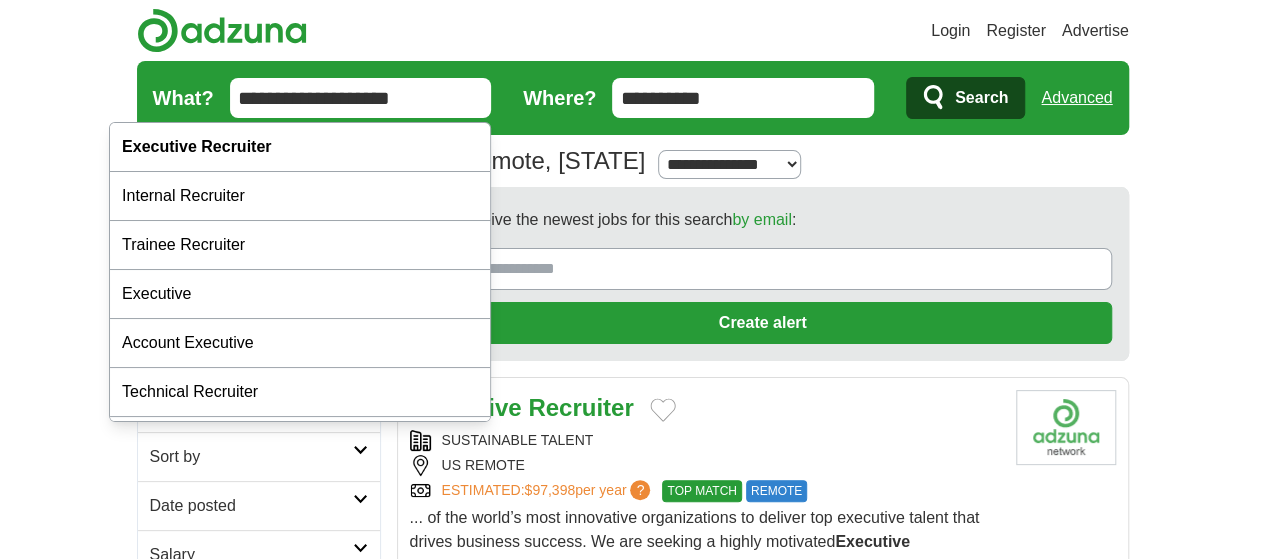 click on "**********" at bounding box center [633, 98] 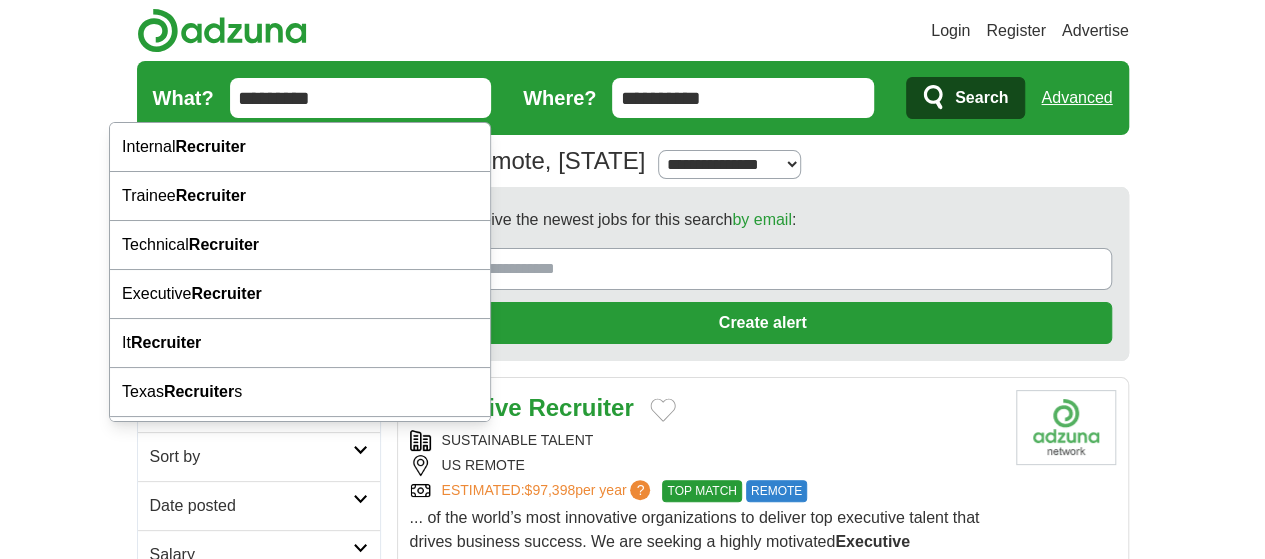 type on "*********" 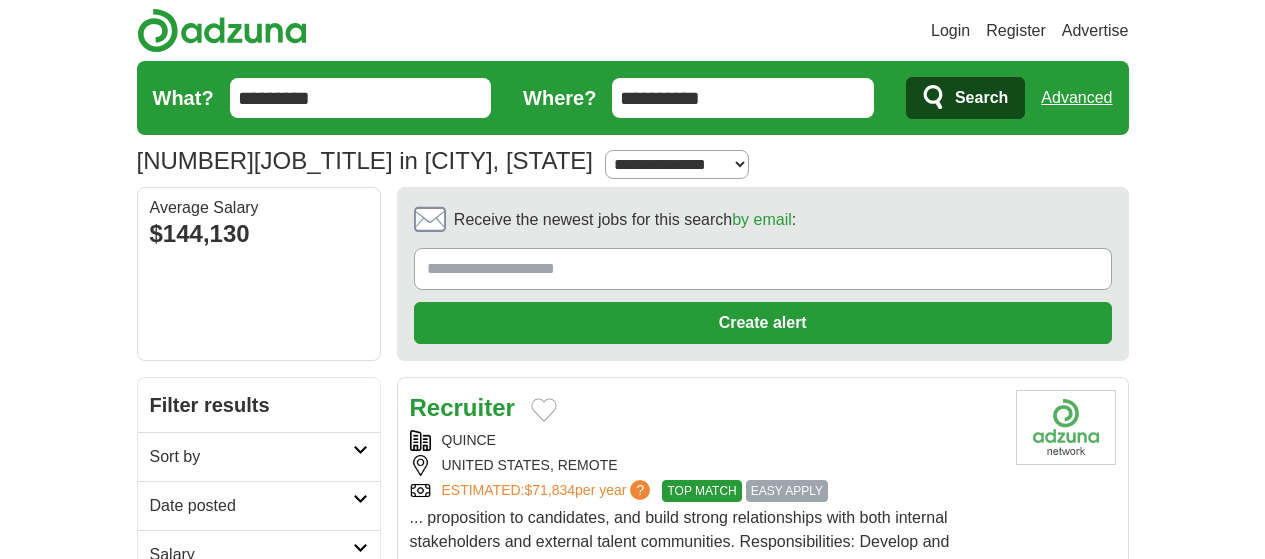 scroll, scrollTop: 0, scrollLeft: 0, axis: both 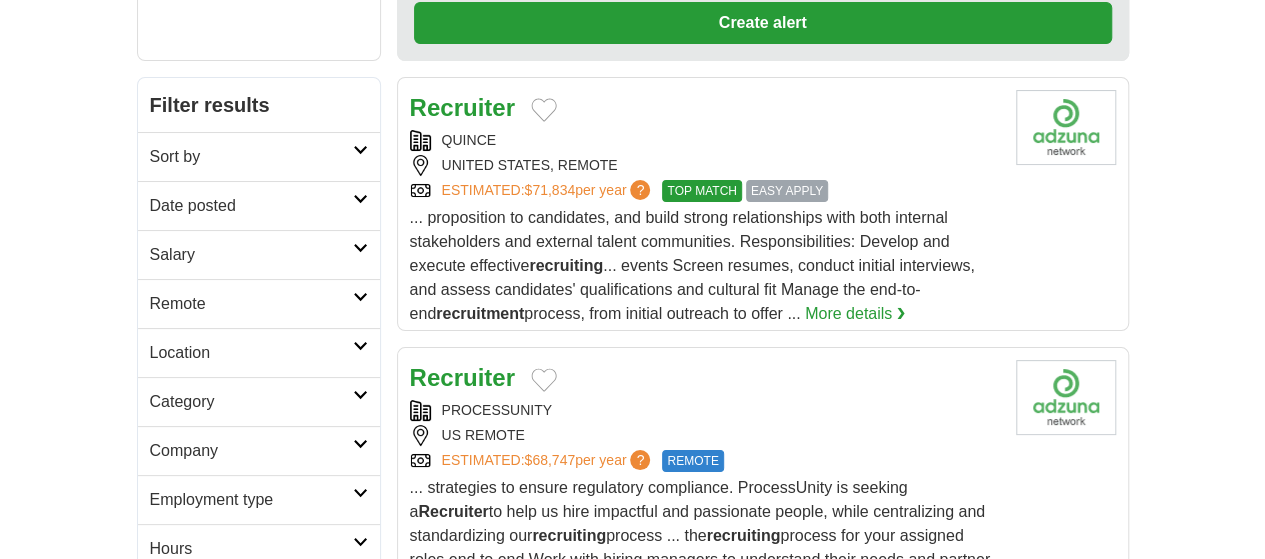 click on "Remote" at bounding box center (251, 304) 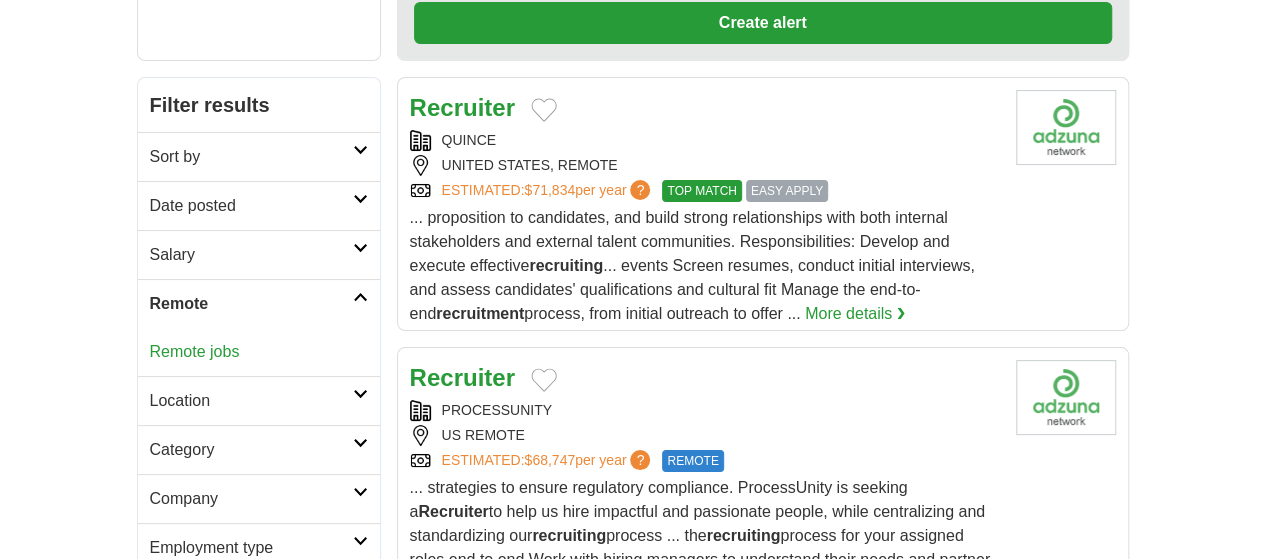 click on "Salary" at bounding box center (251, 255) 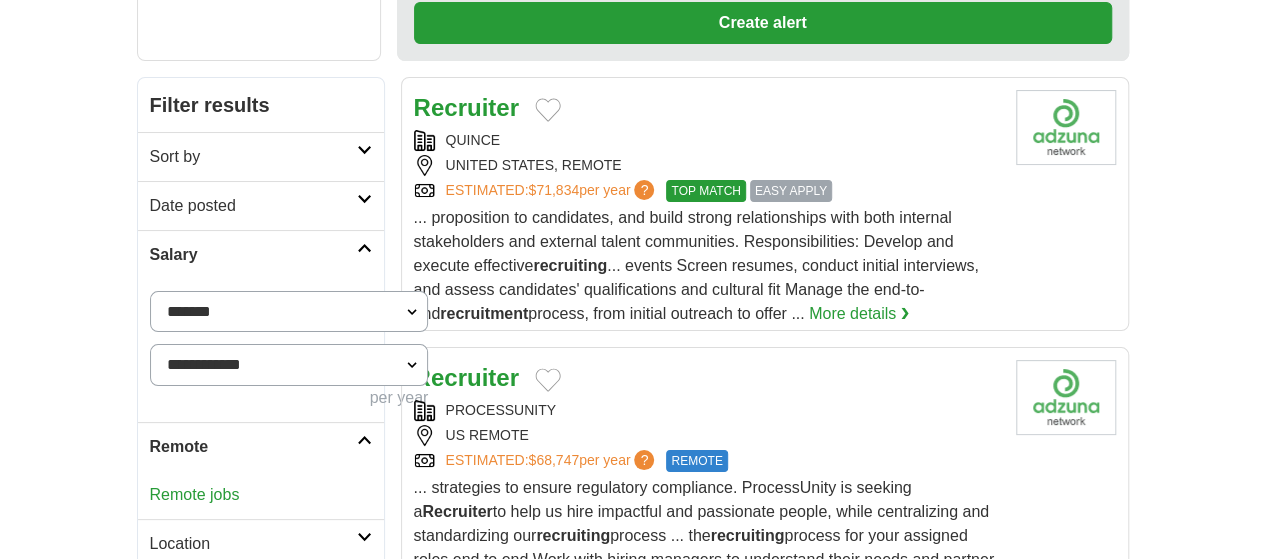 click on "**********" at bounding box center [289, 311] 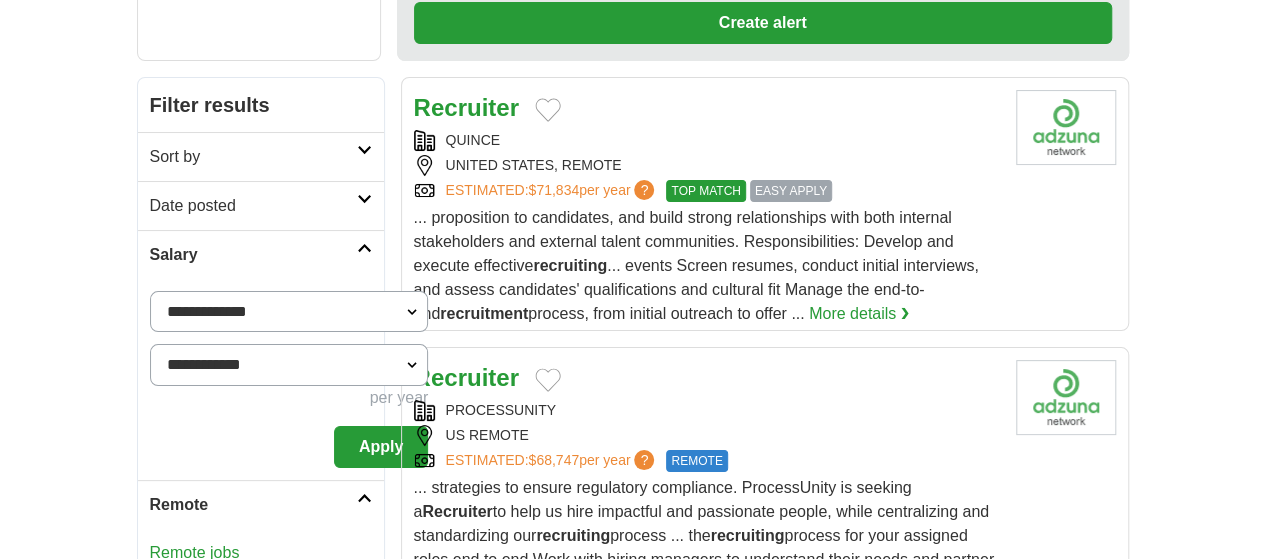 click on "Apply" at bounding box center [381, 447] 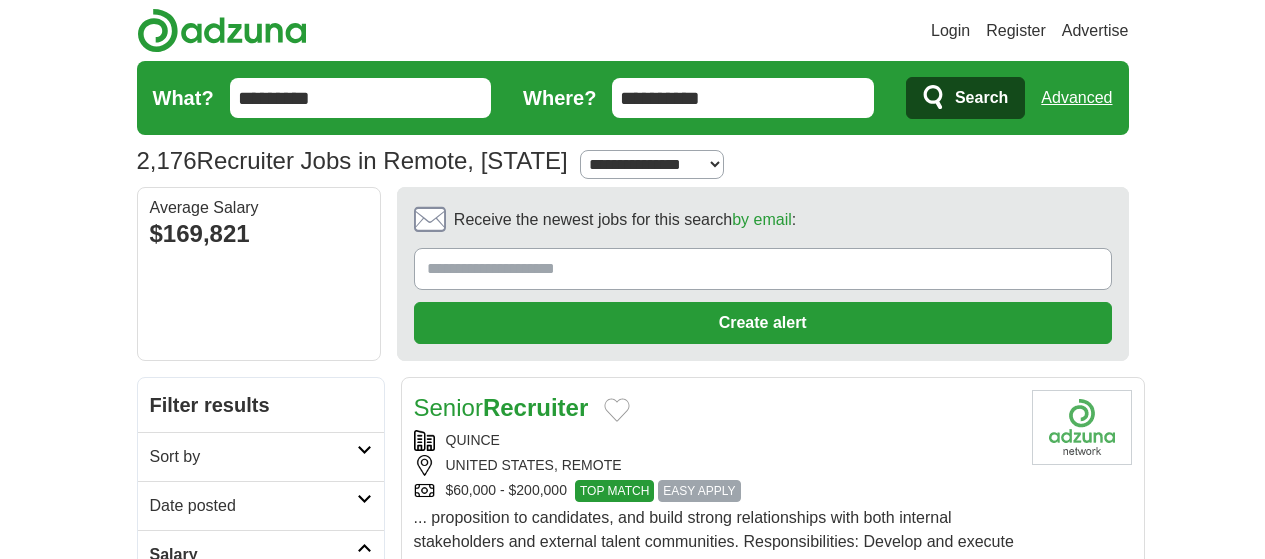 scroll, scrollTop: 400, scrollLeft: 0, axis: vertical 